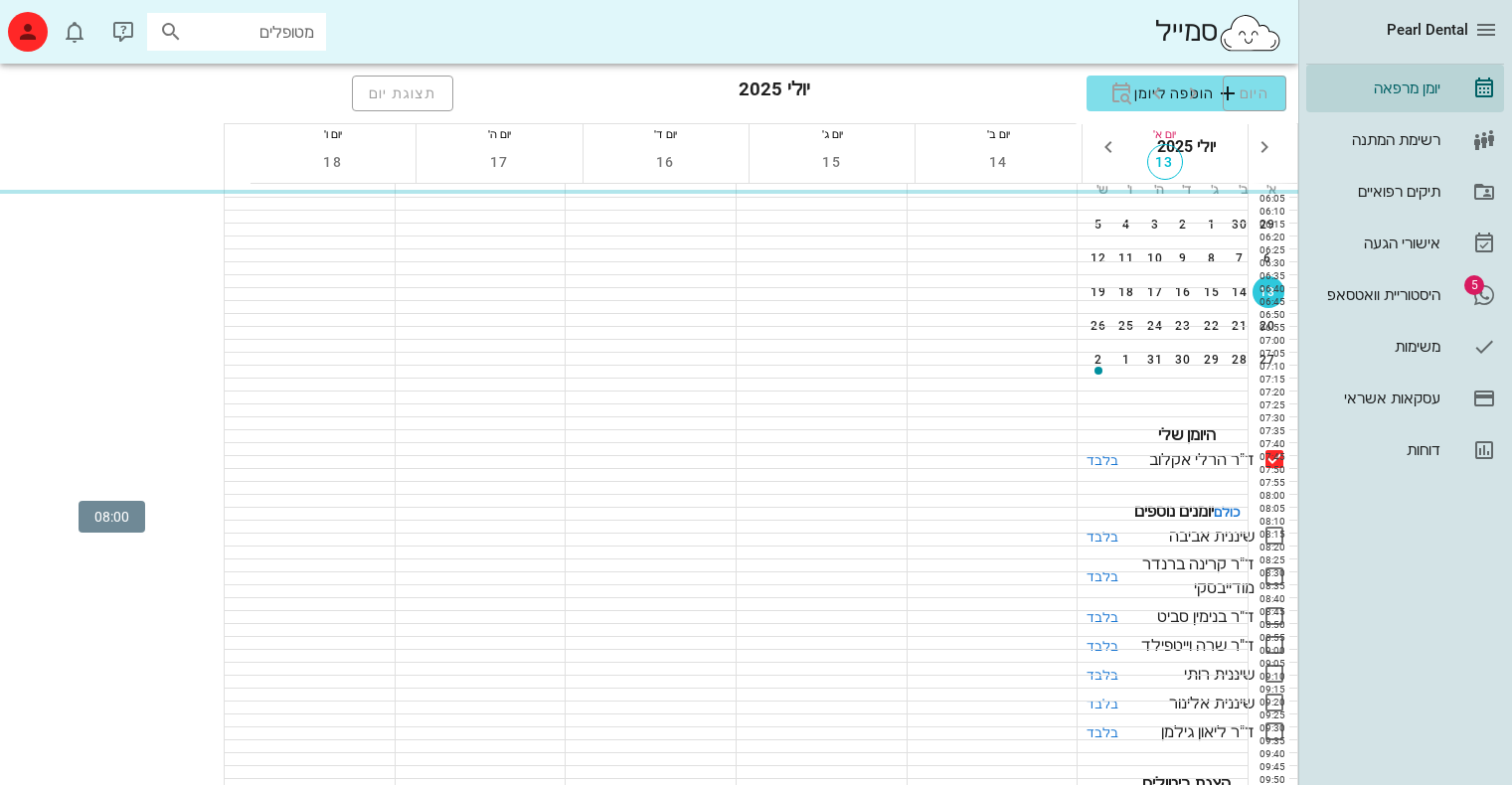scroll, scrollTop: 0, scrollLeft: 0, axis: both 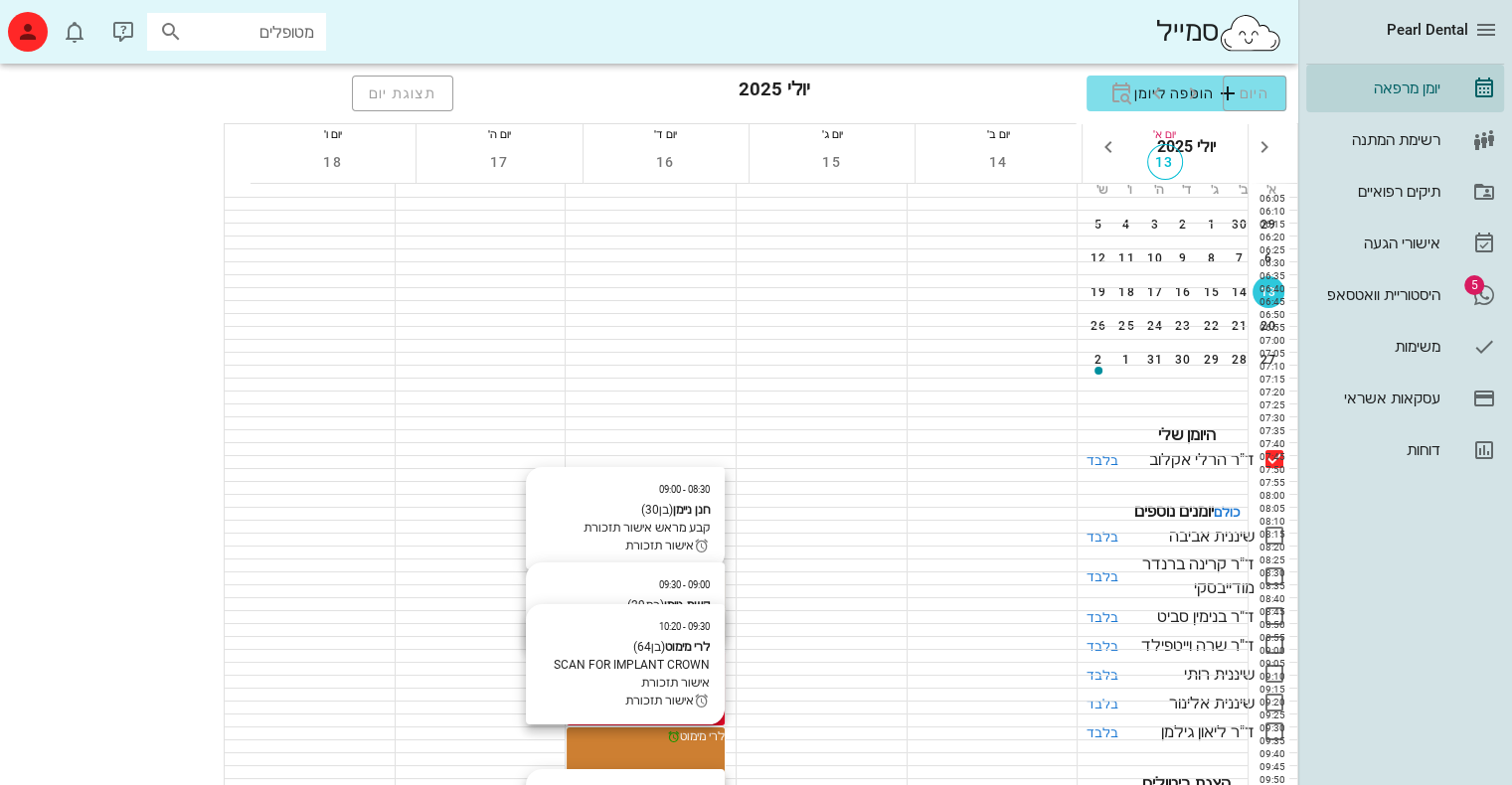 click on "קשת ניימן" at bounding box center (702, 659) 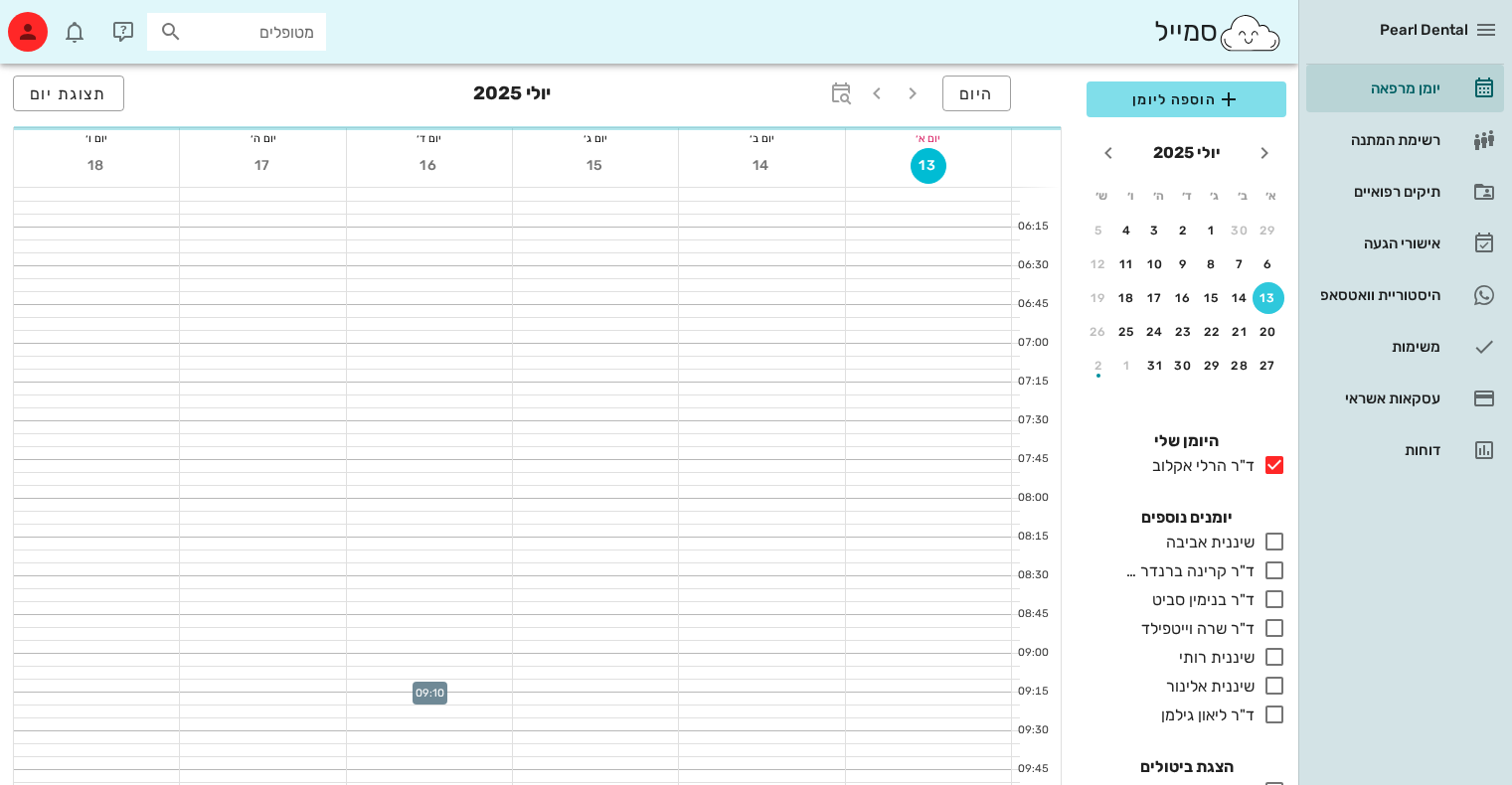 scroll, scrollTop: 0, scrollLeft: 0, axis: both 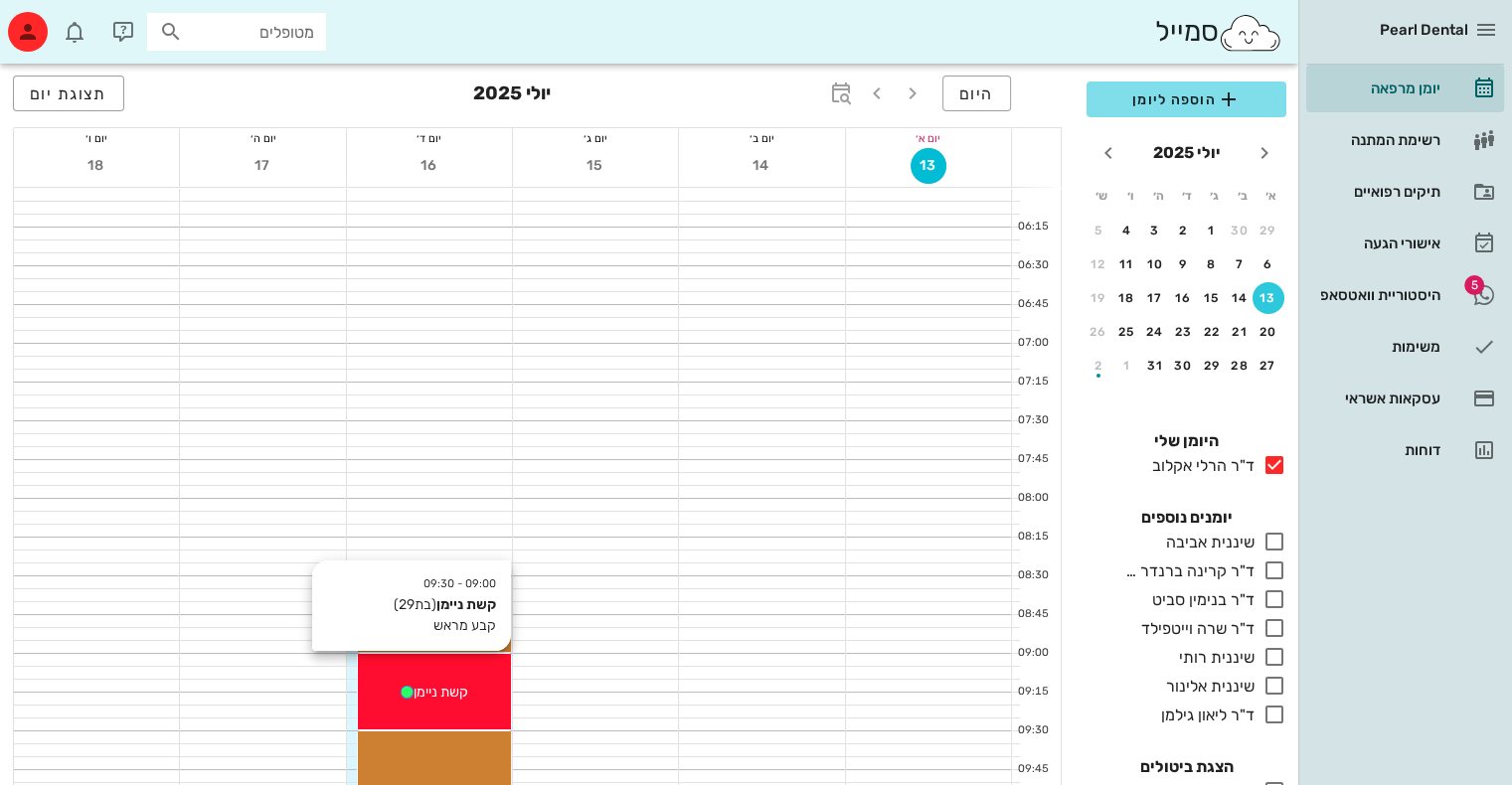 click on "קשת ניימן" at bounding box center [440, 692] 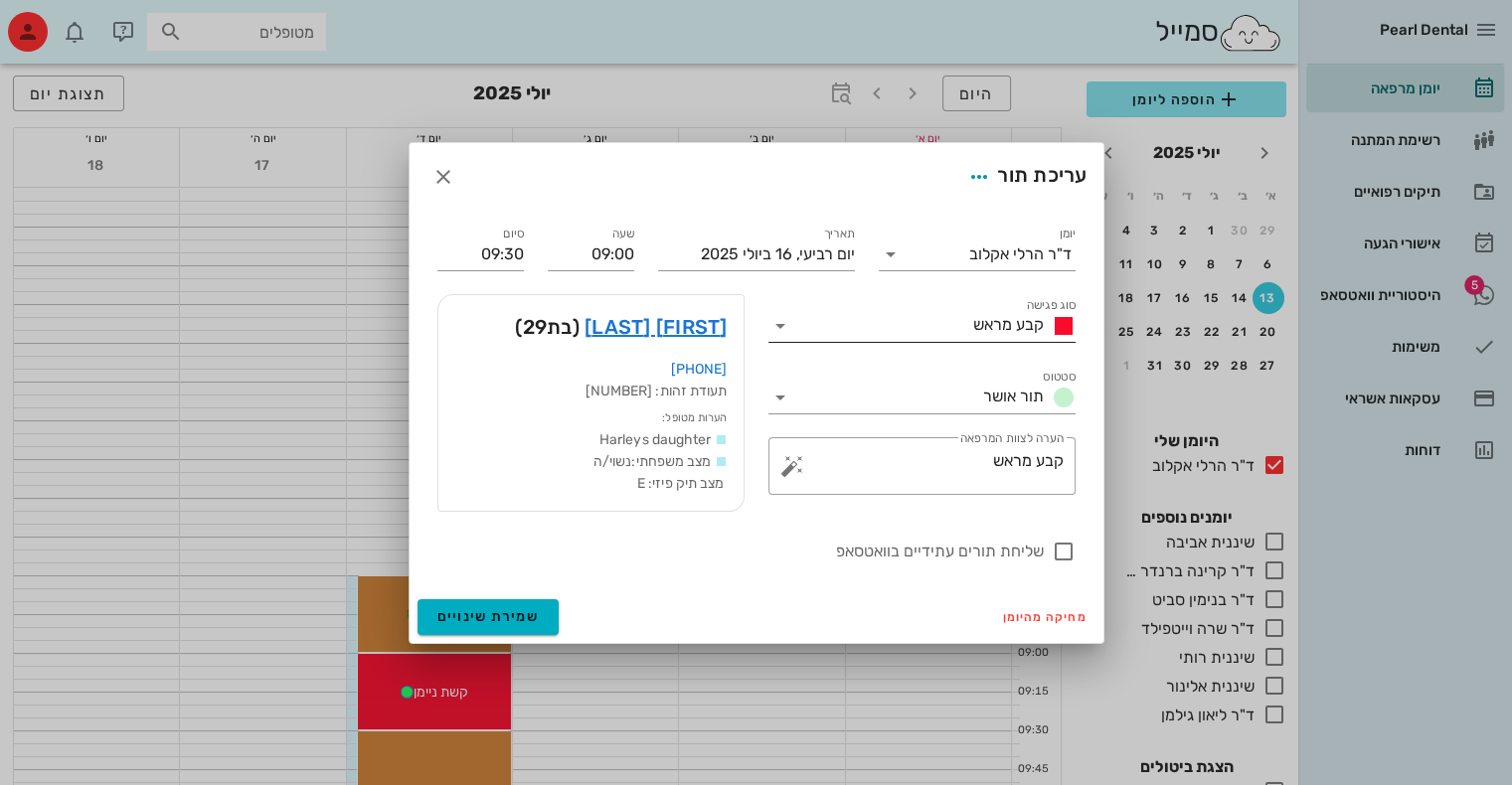 click at bounding box center [780, 326] 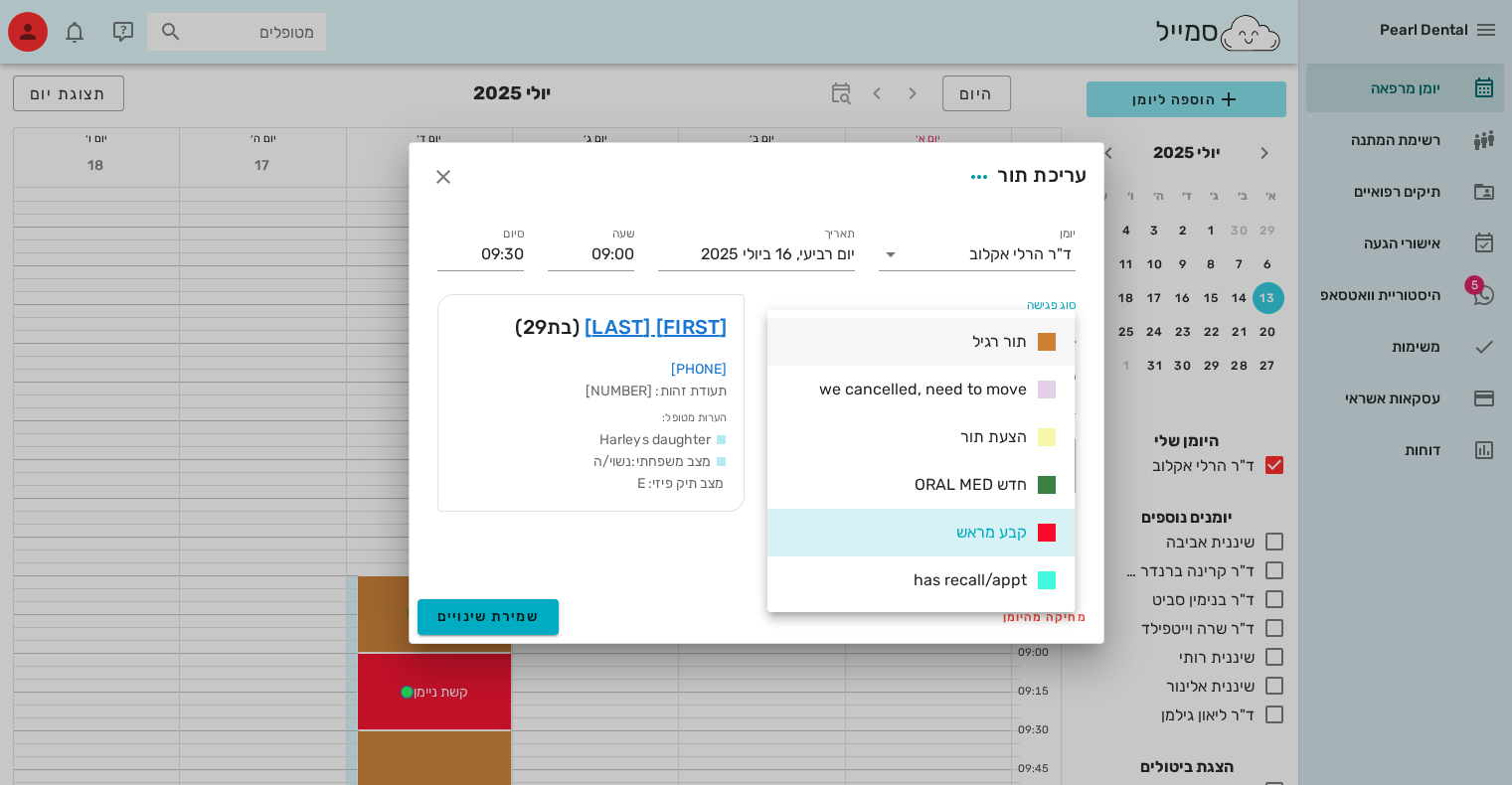 click on "תור רגיל" at bounding box center [1011, 342] 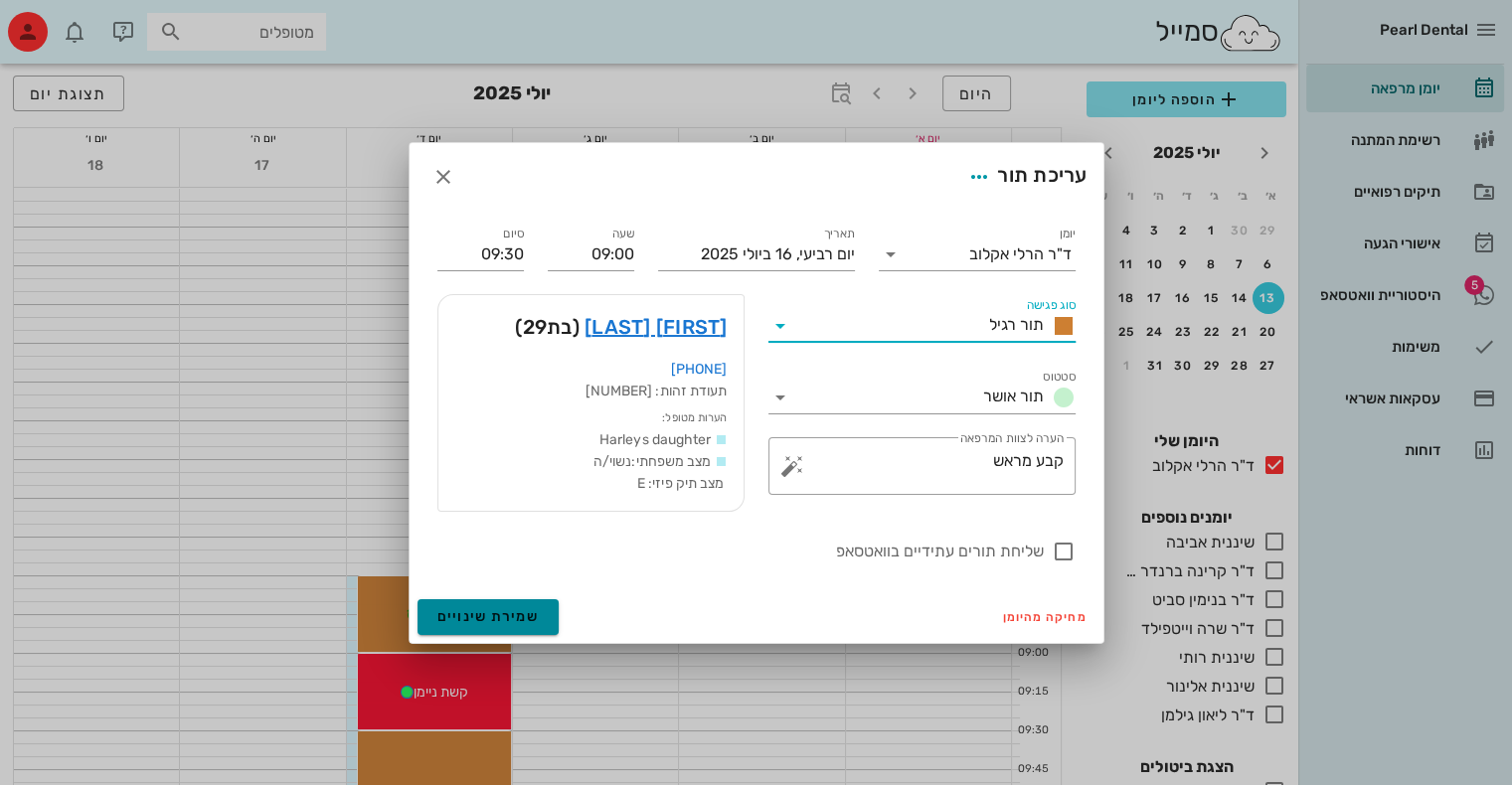 click on "שמירת שינויים" at bounding box center (488, 616) 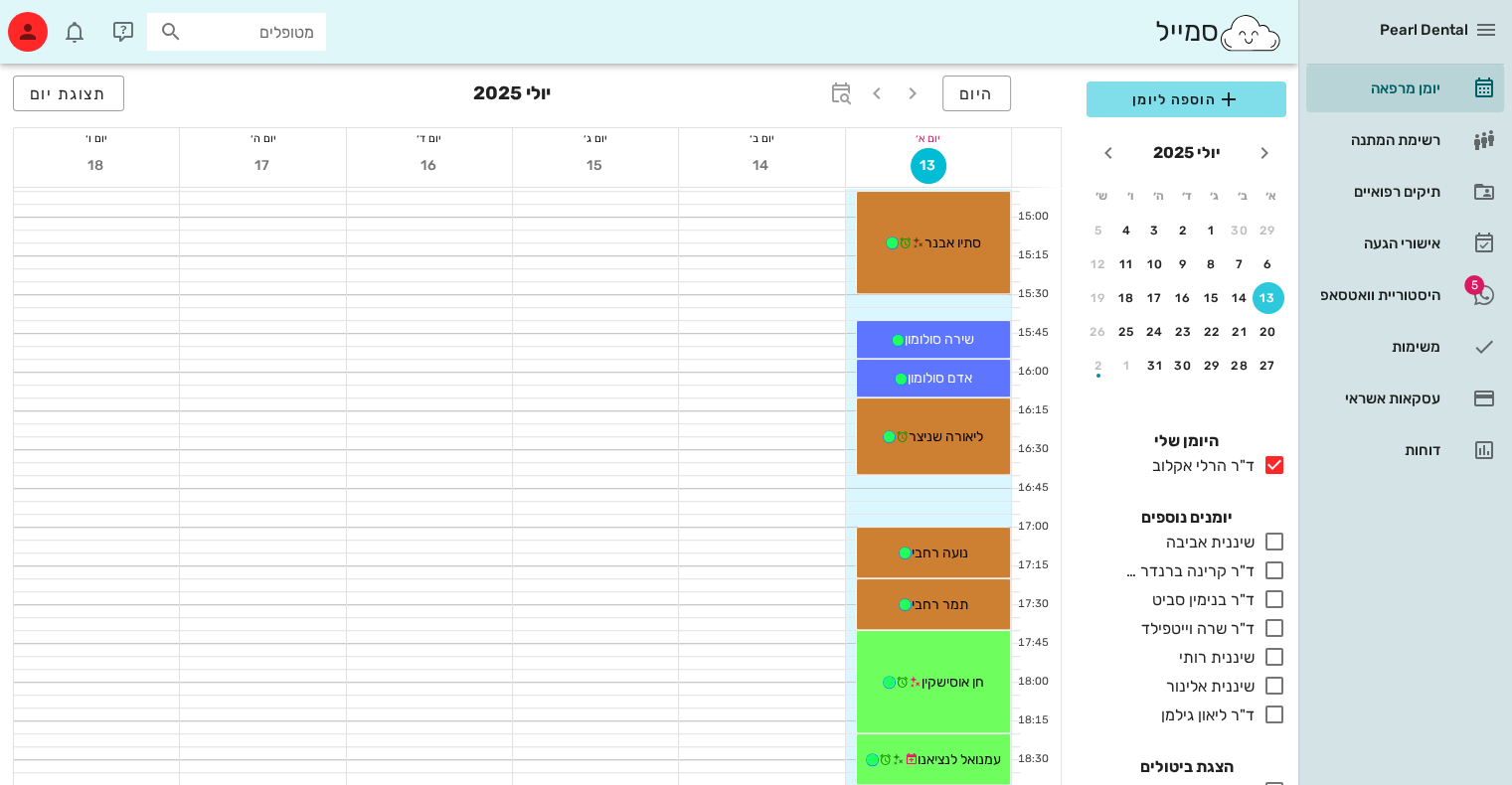 scroll, scrollTop: 1347, scrollLeft: 0, axis: vertical 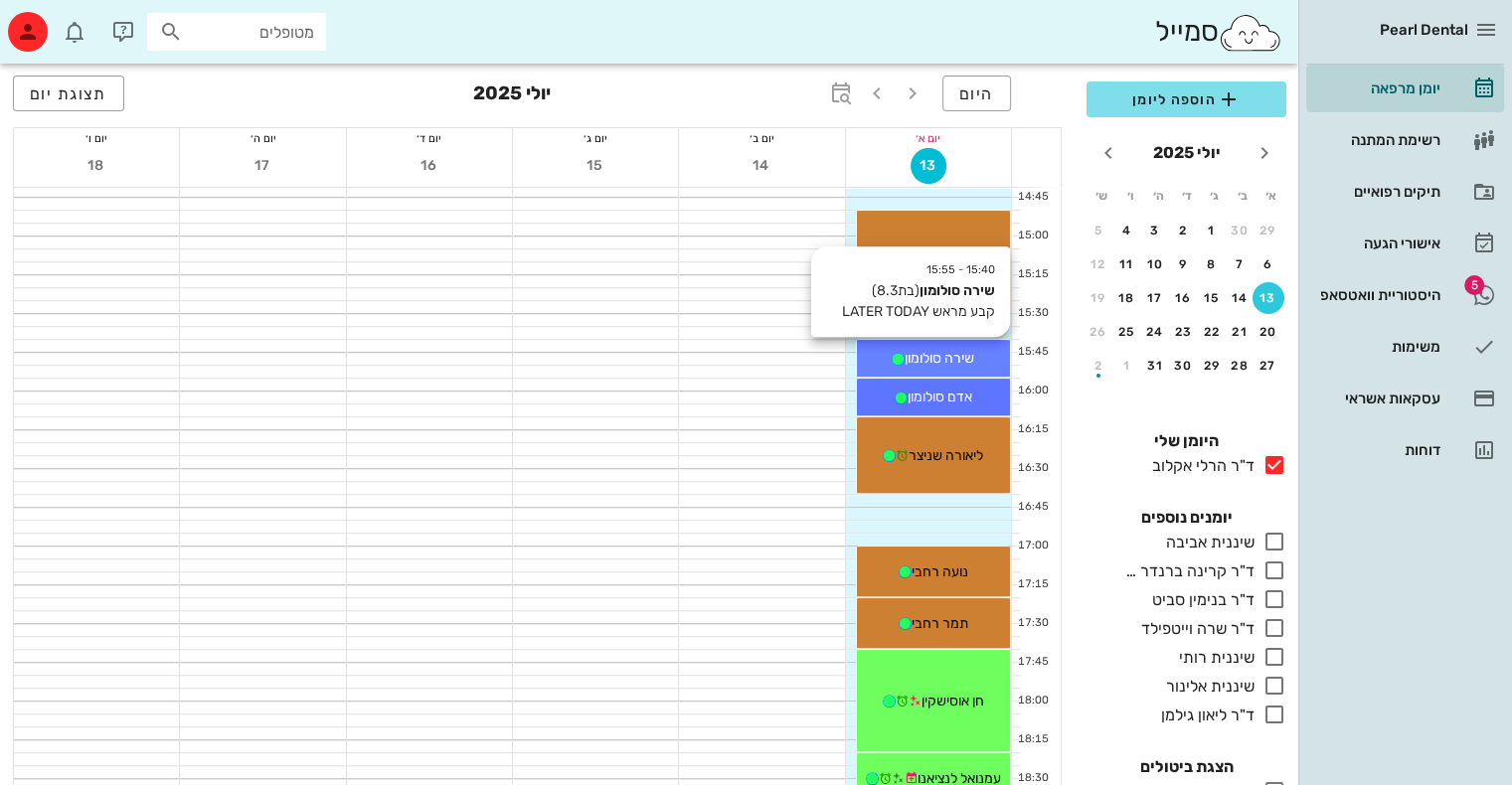 click on "שירה סולומון" at bounding box center (939, 358) 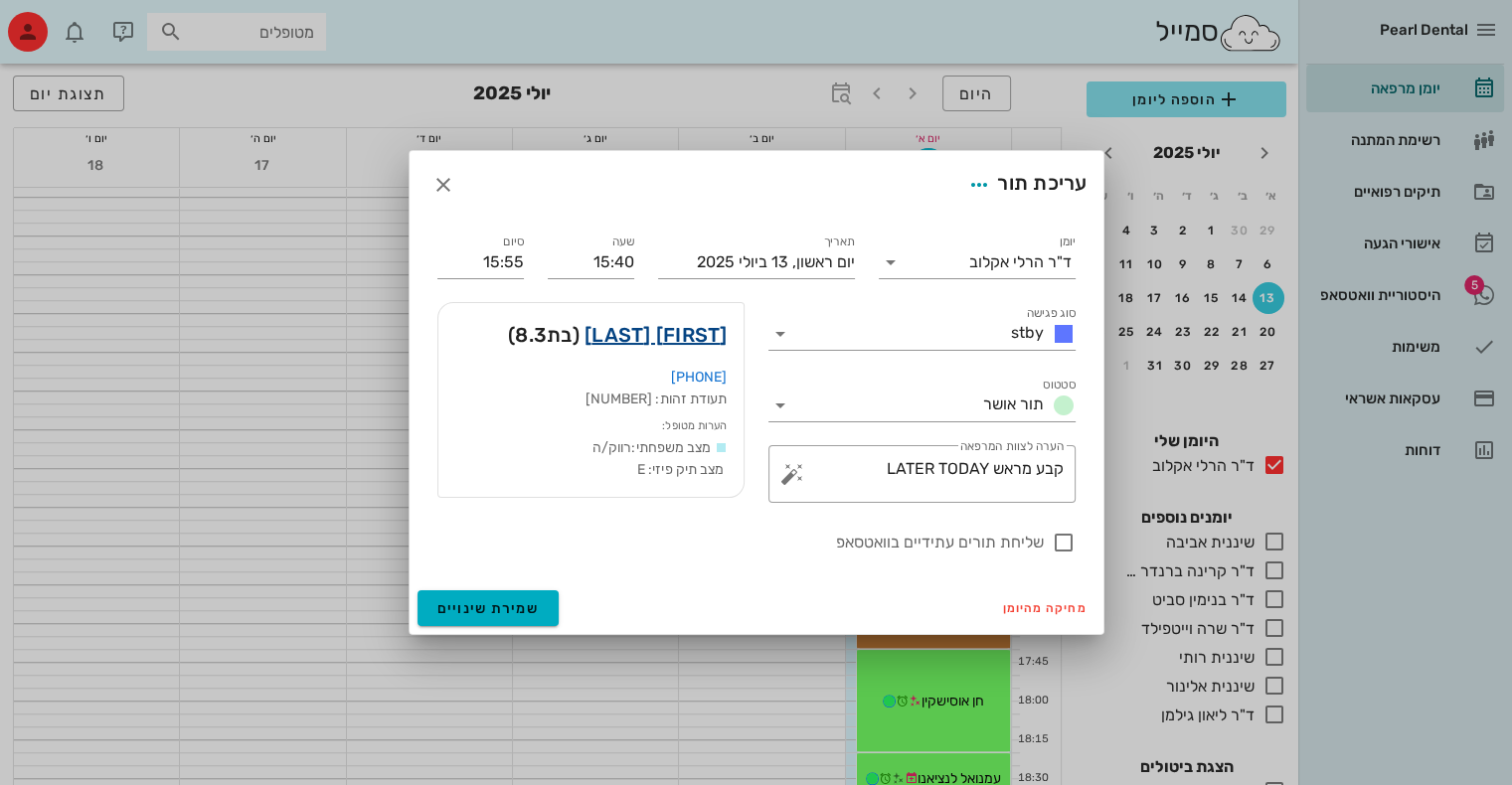 click on "[FIRST] [LAST]" at bounding box center [656, 335] 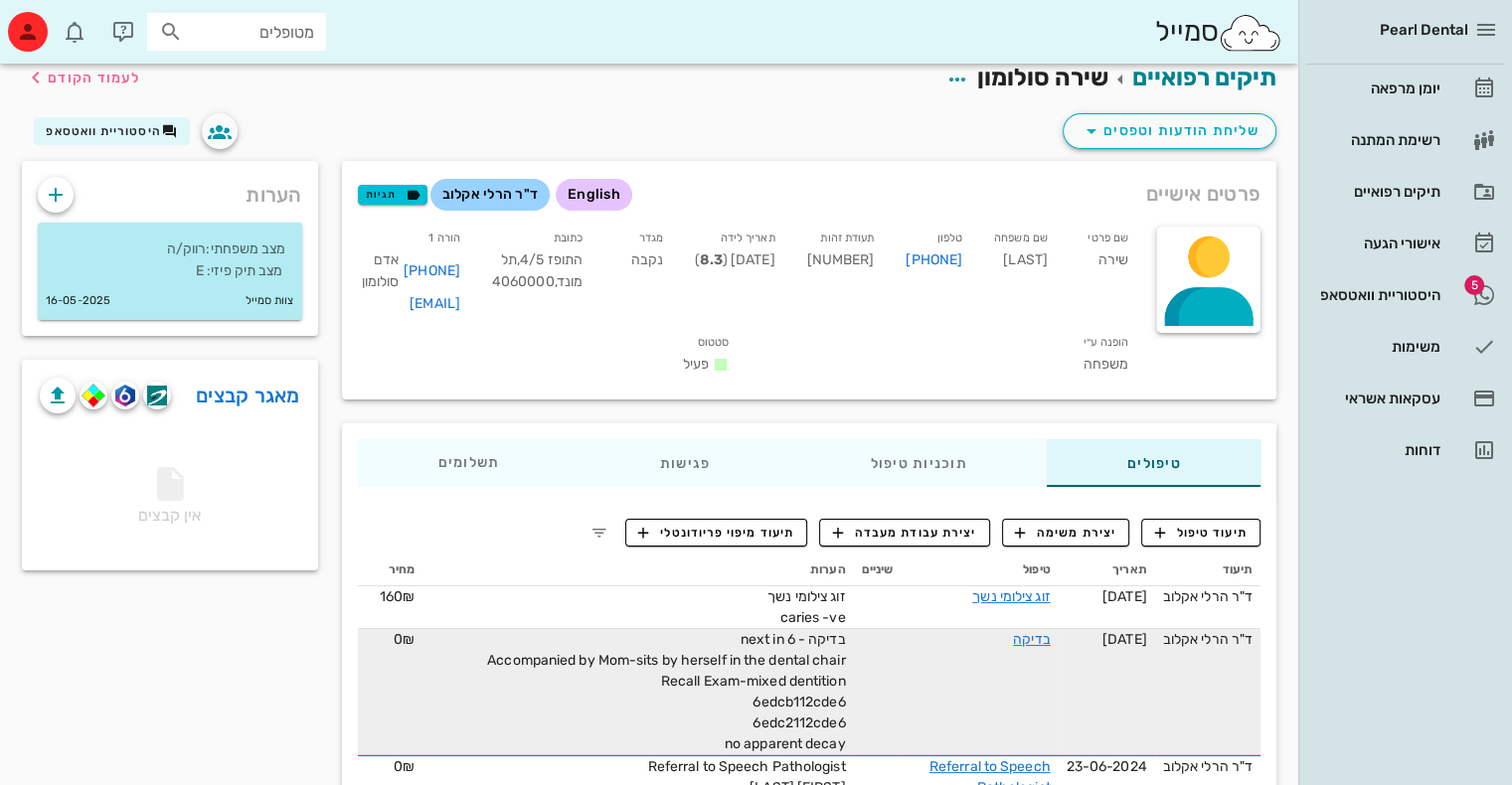 scroll, scrollTop: 0, scrollLeft: 0, axis: both 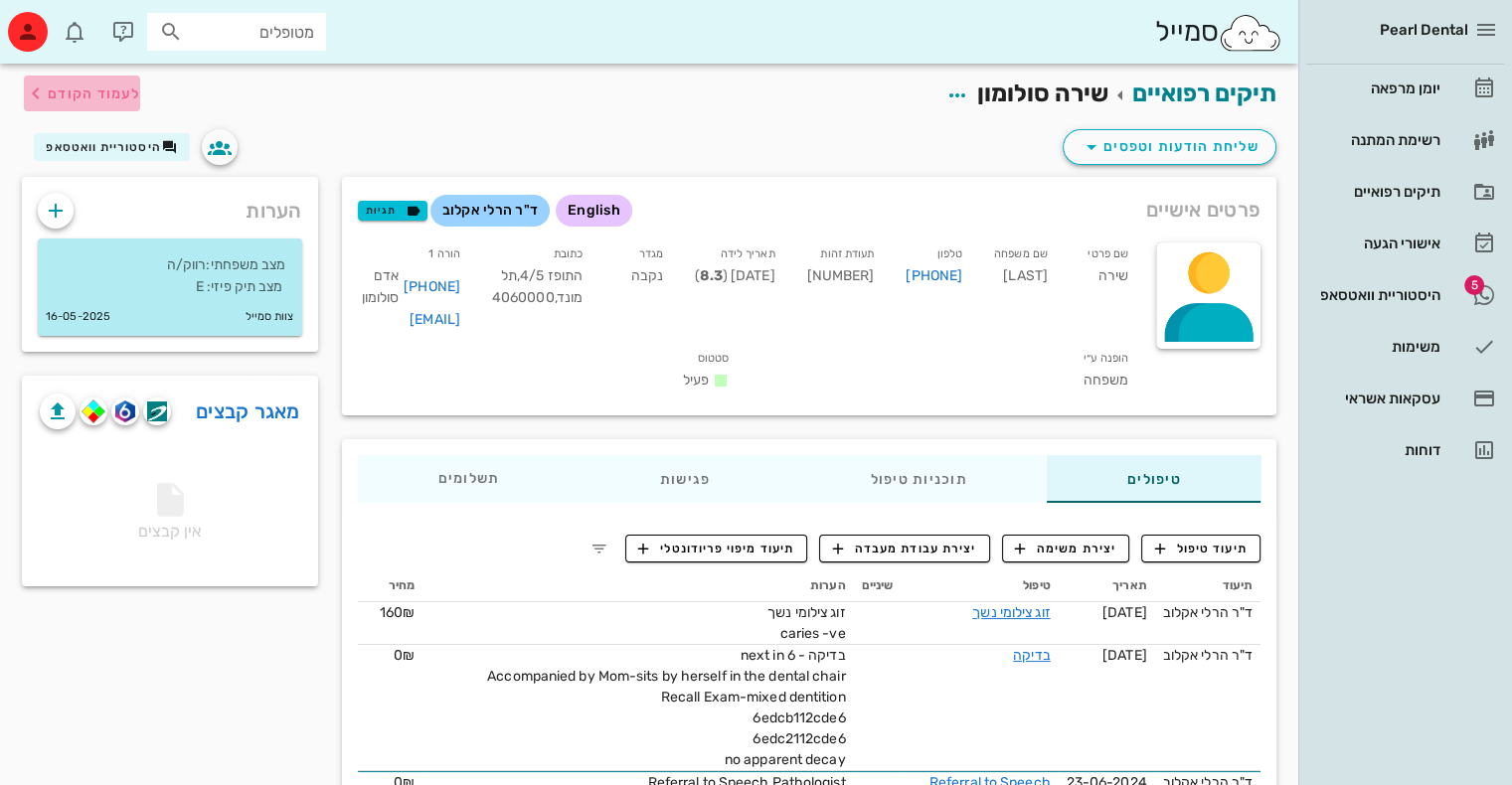 click on "לעמוד הקודם" at bounding box center [93, 93] 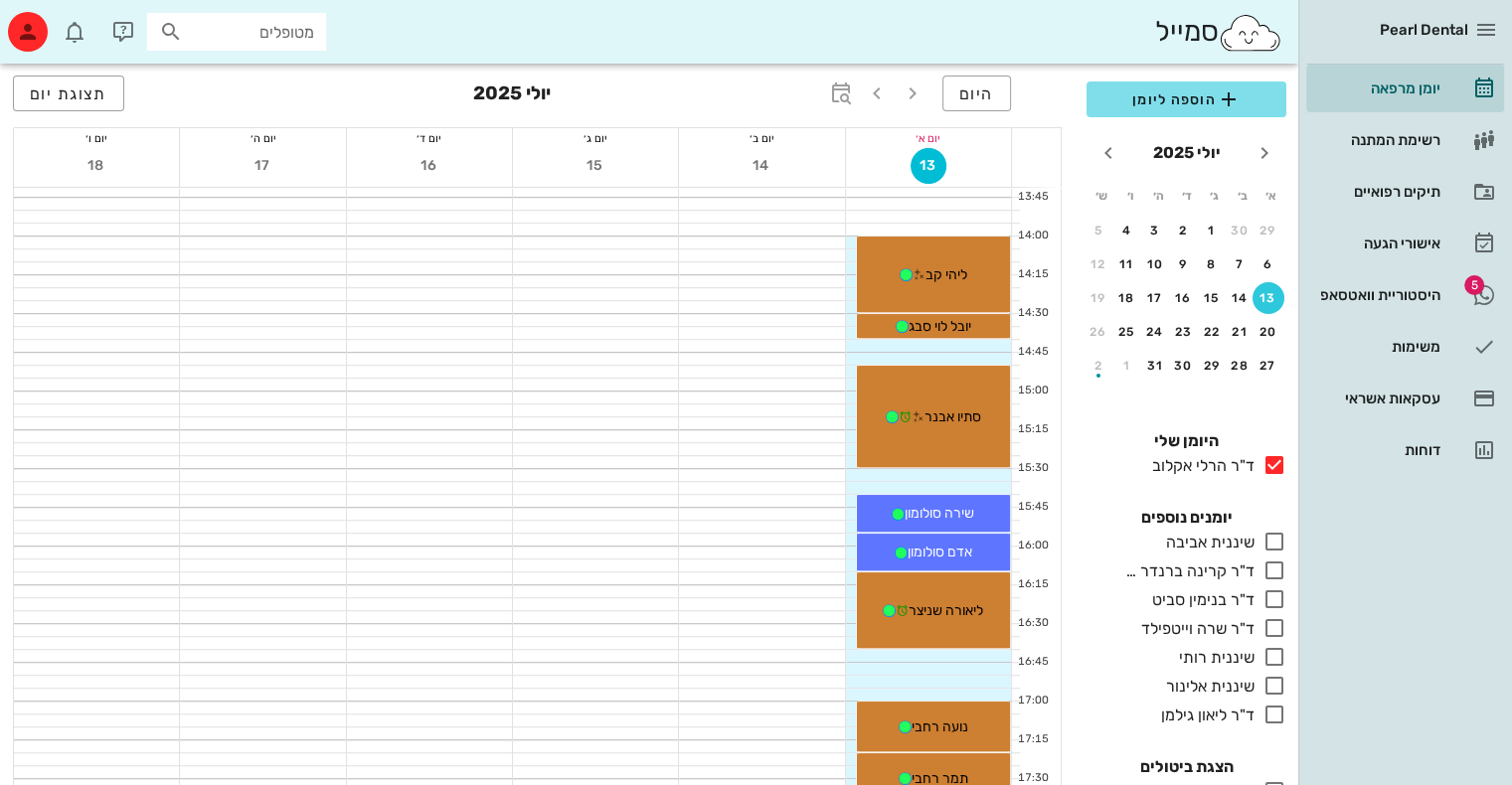 scroll, scrollTop: 1188, scrollLeft: 0, axis: vertical 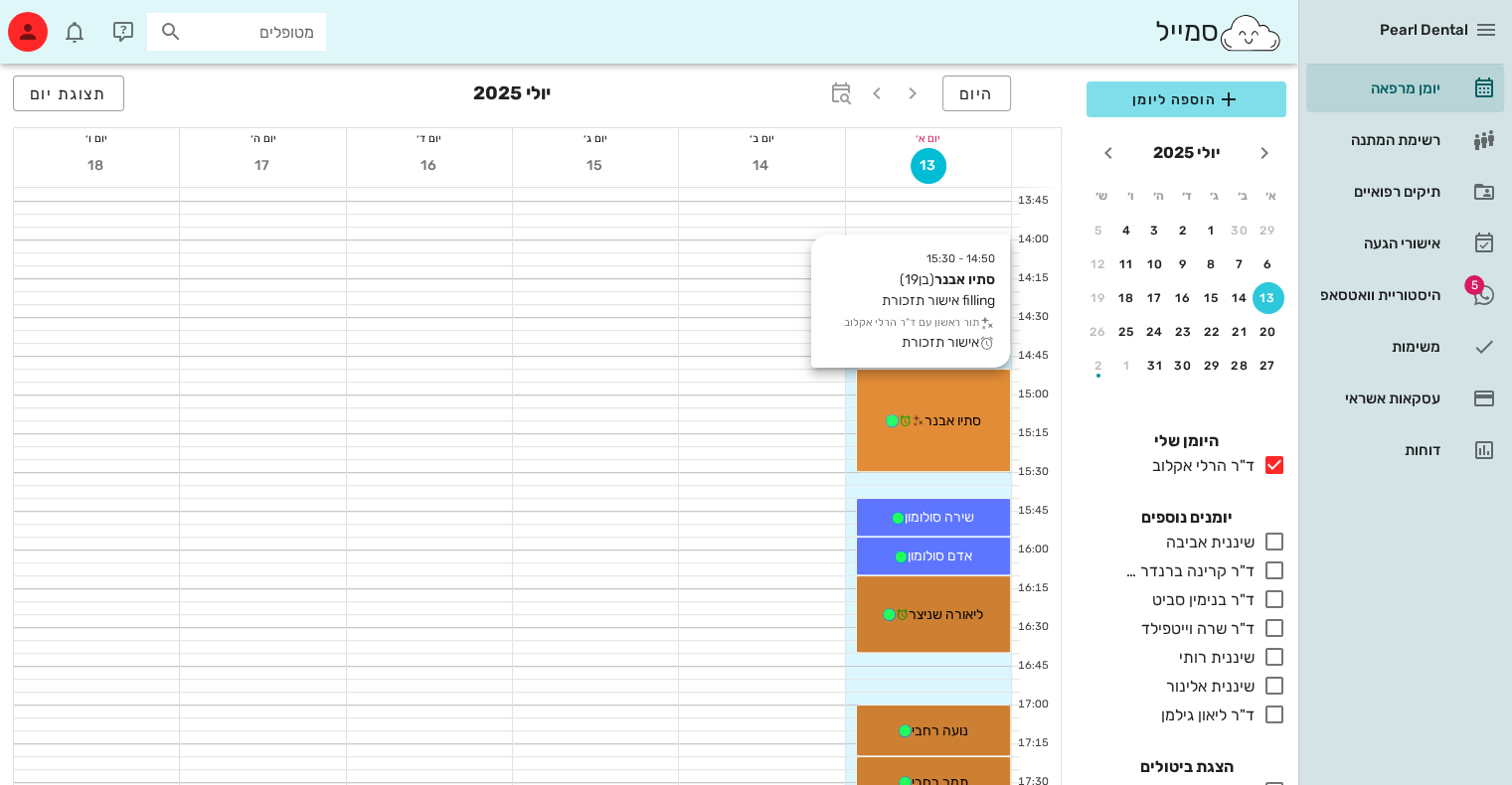 click on "סתיו אבנר" at bounding box center [952, 420] 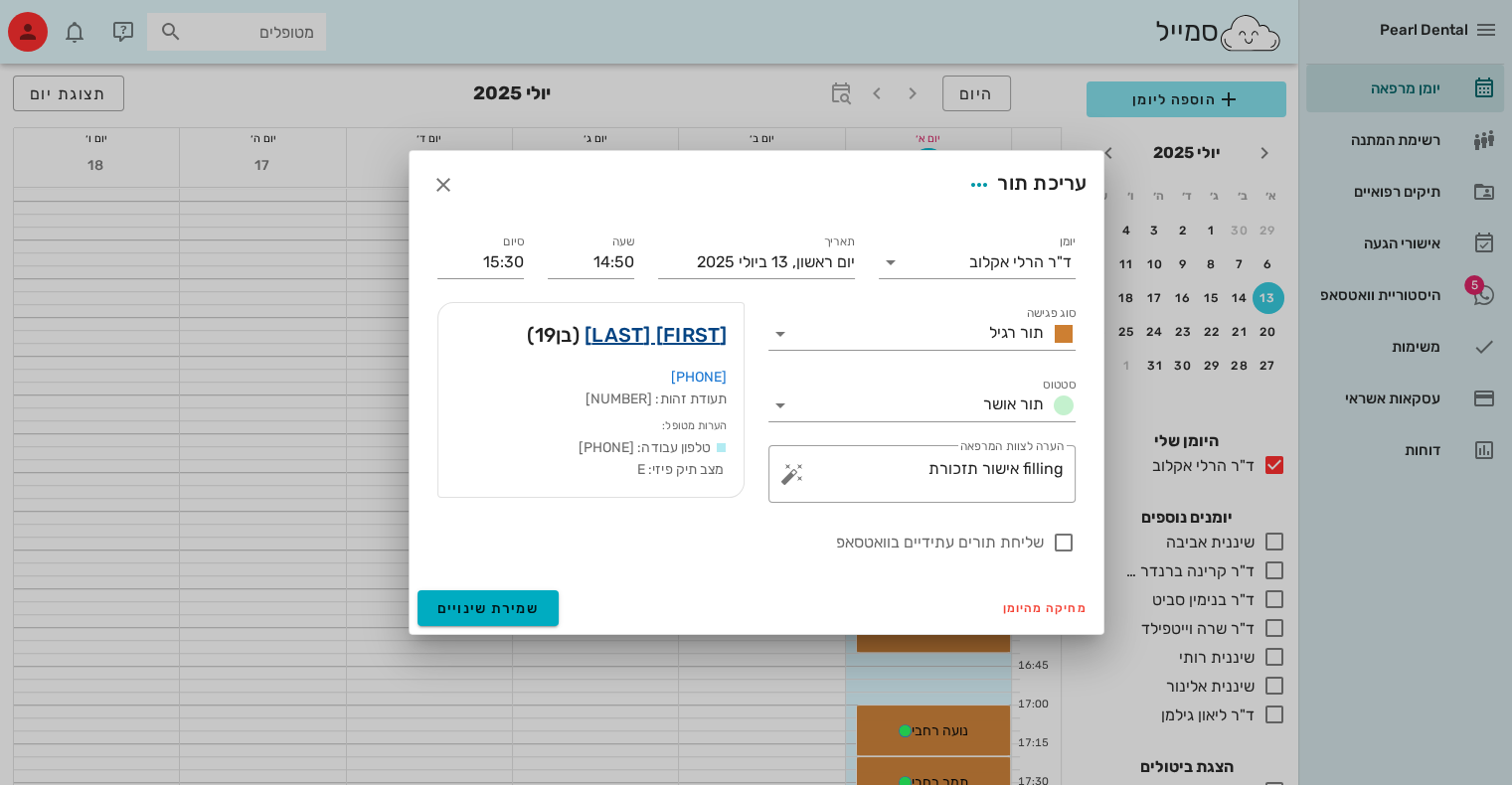 click on "[FIRST] [LAST]" at bounding box center [656, 335] 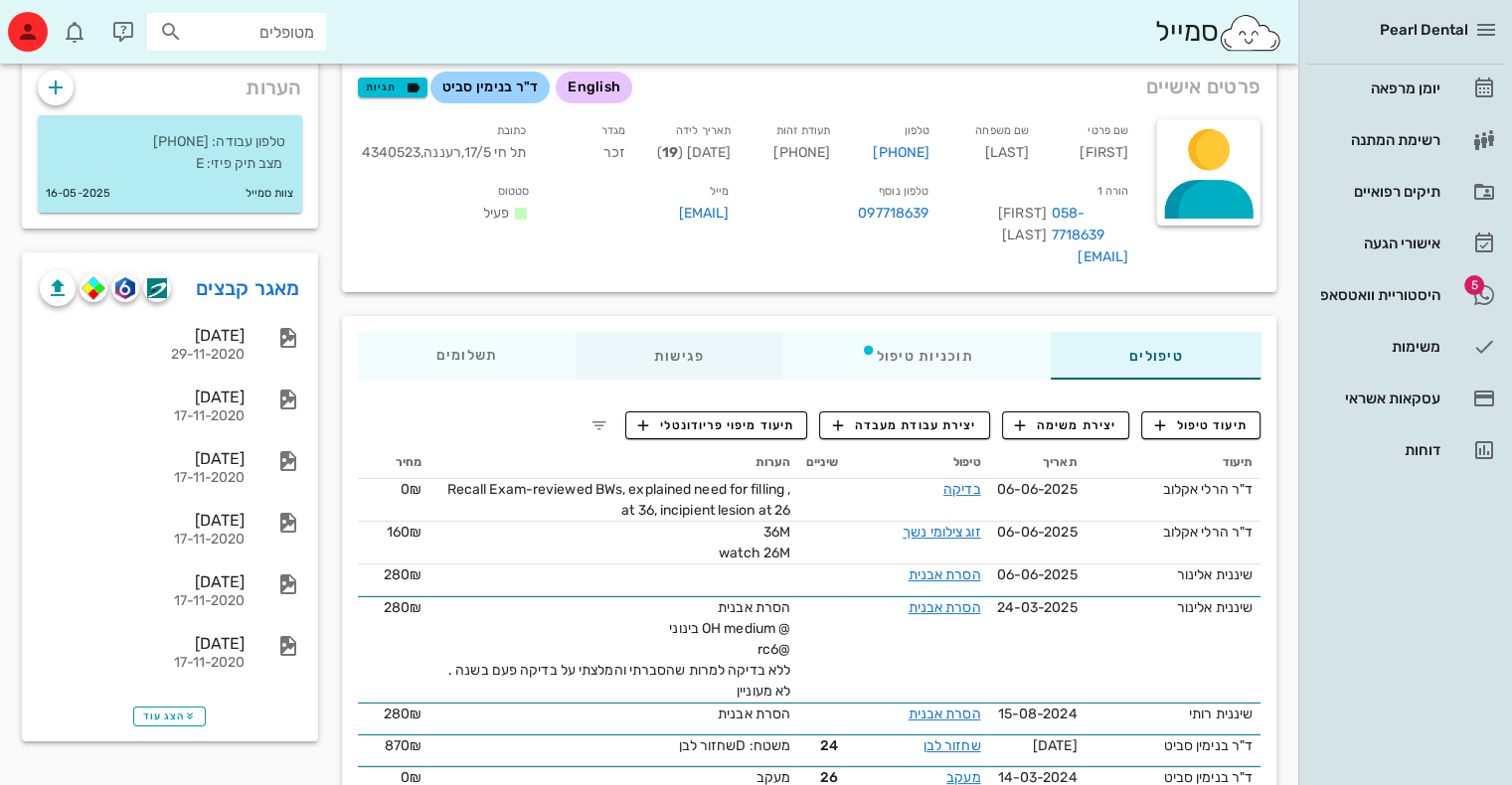 scroll, scrollTop: 0, scrollLeft: 0, axis: both 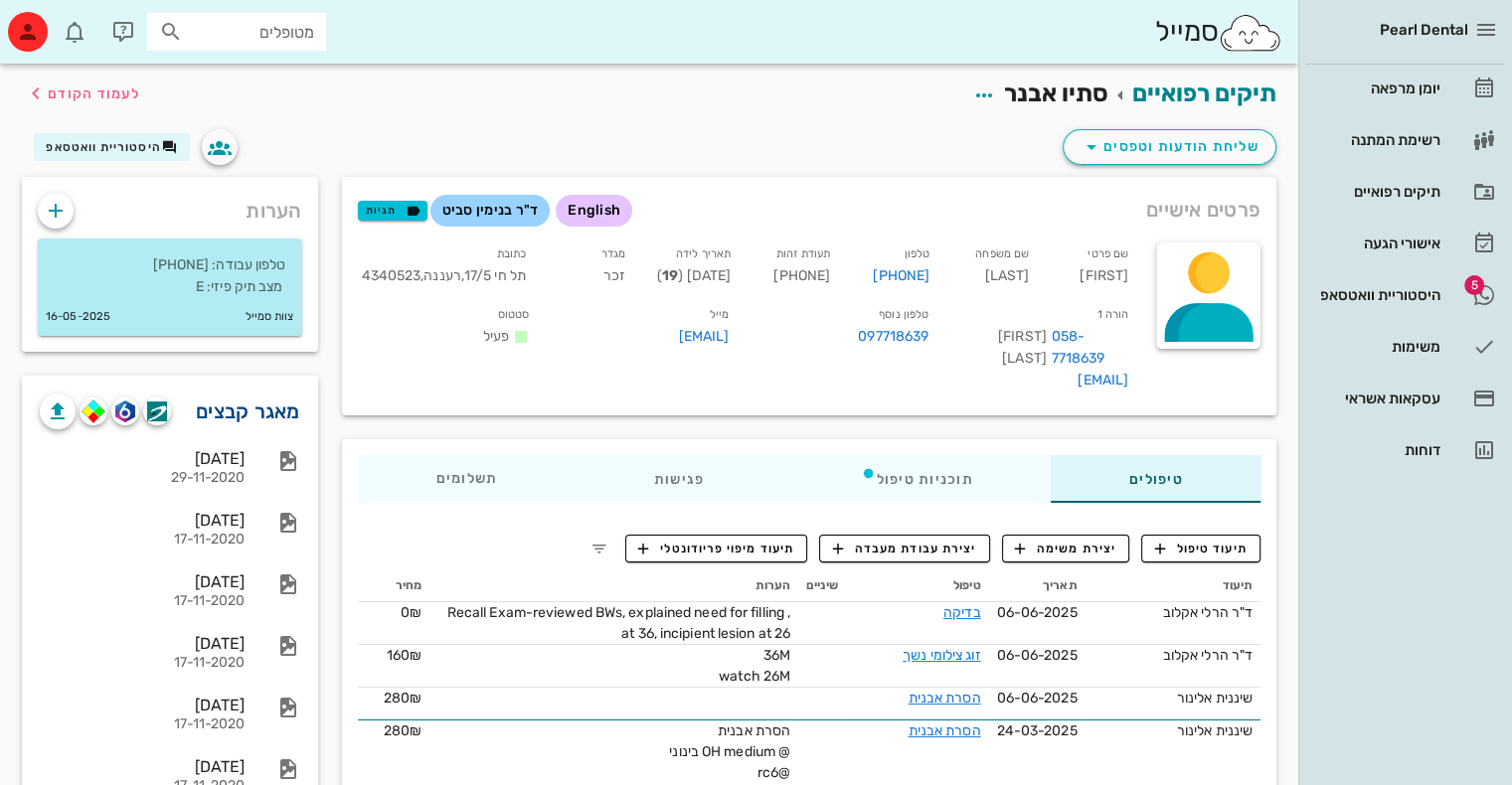 click on "מאגר קבצים" at bounding box center [248, 411] 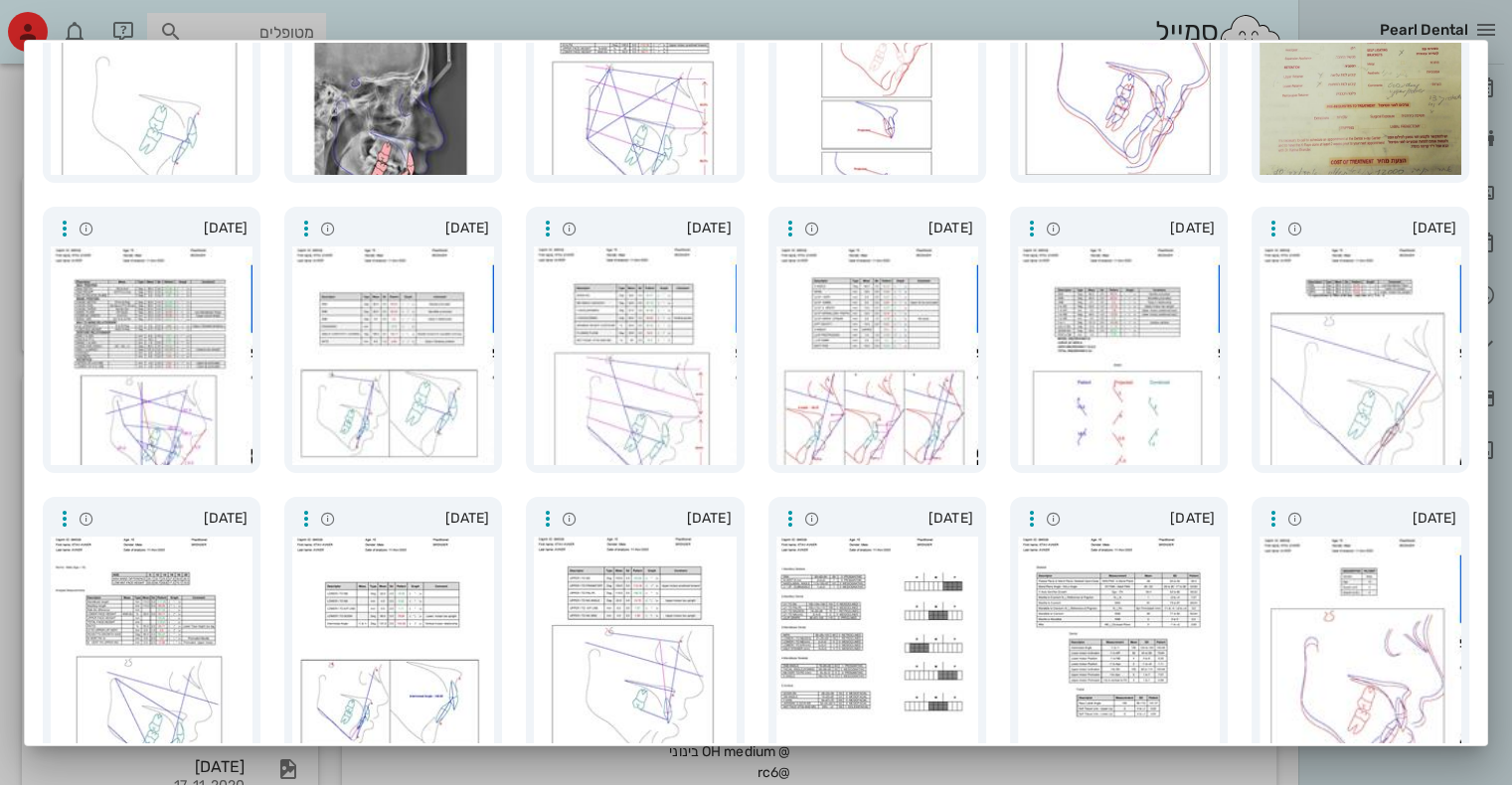 scroll, scrollTop: 0, scrollLeft: 0, axis: both 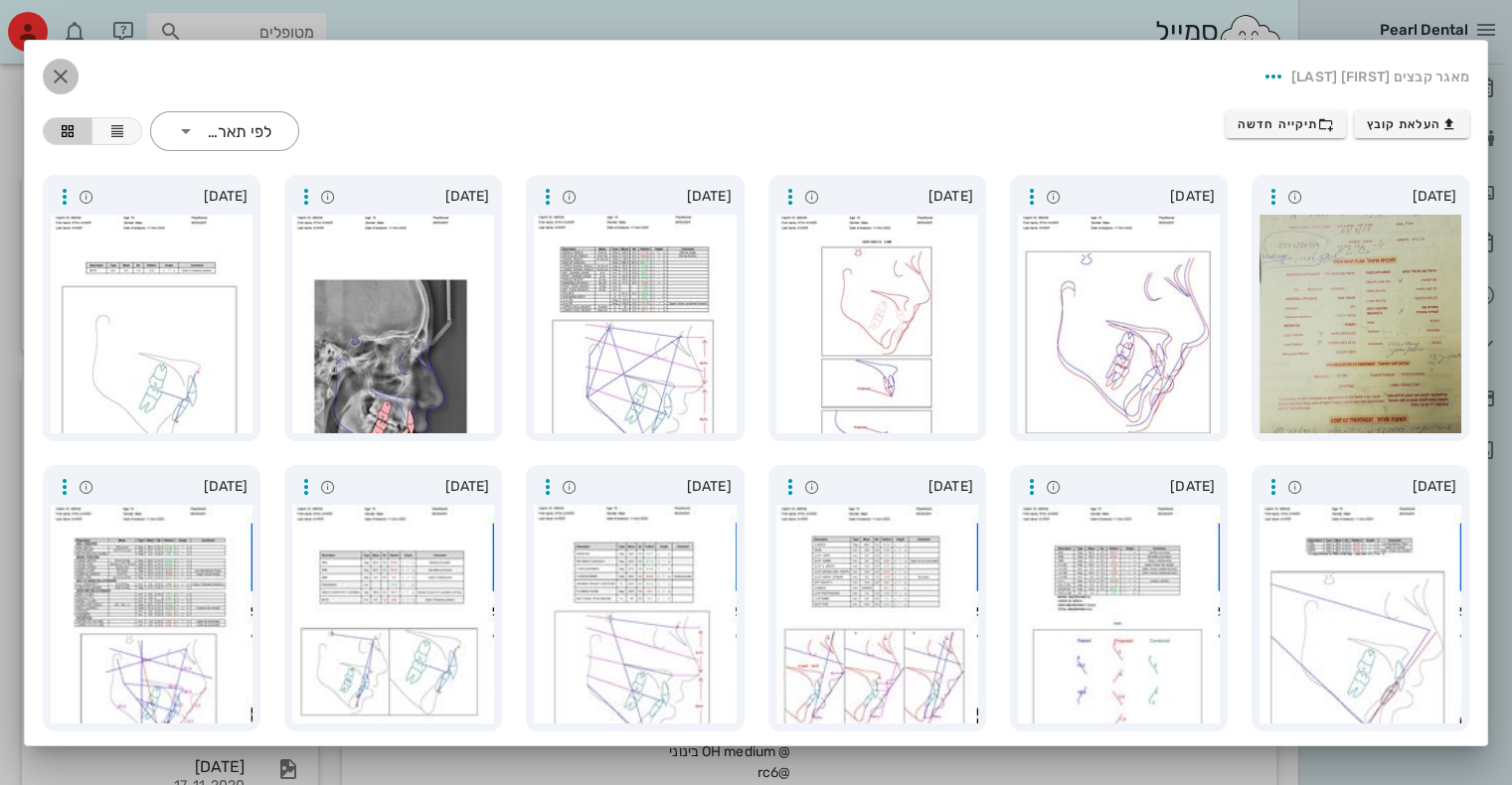click at bounding box center [61, 77] 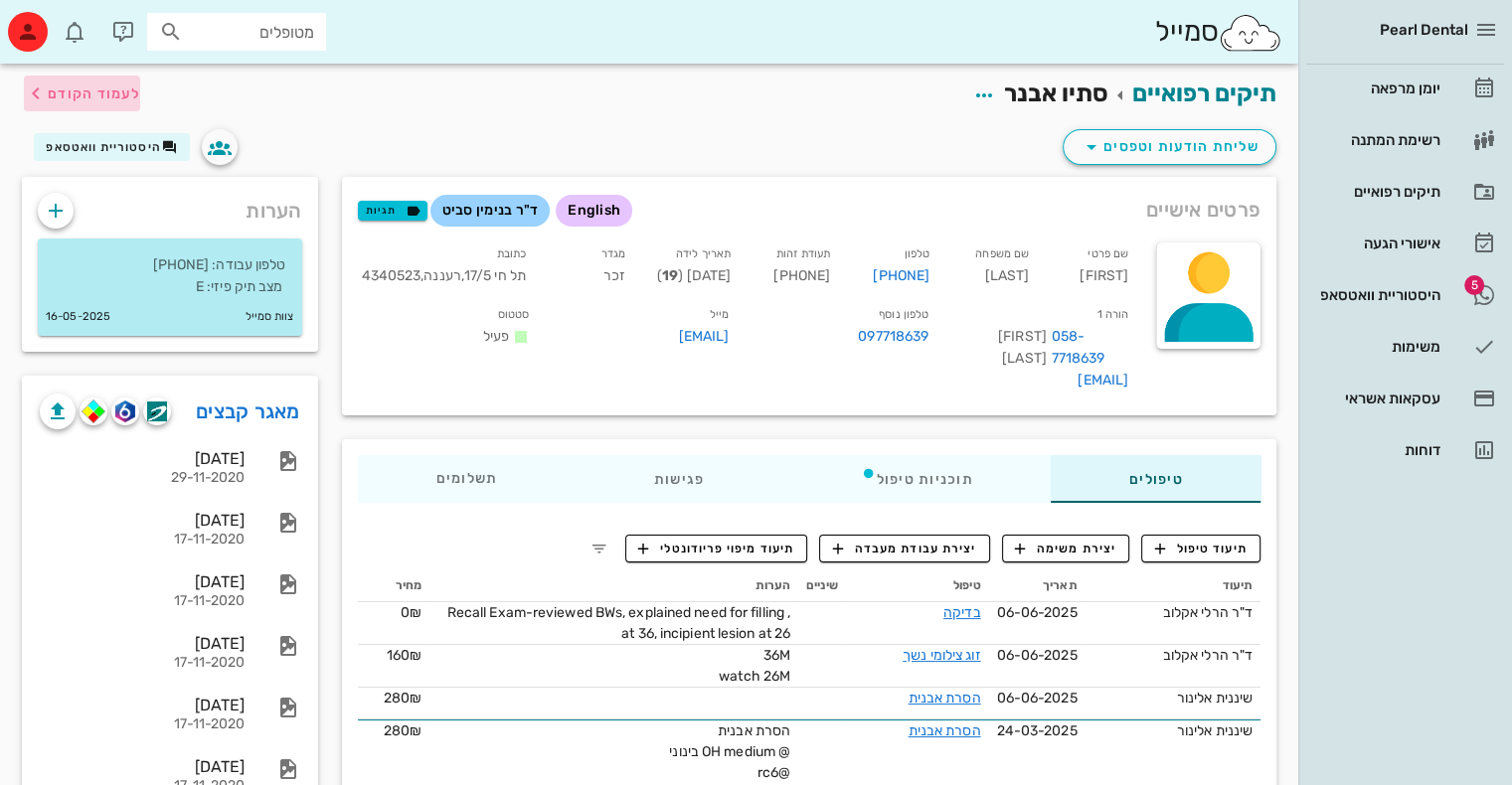 click on "לעמוד הקודם" at bounding box center (93, 93) 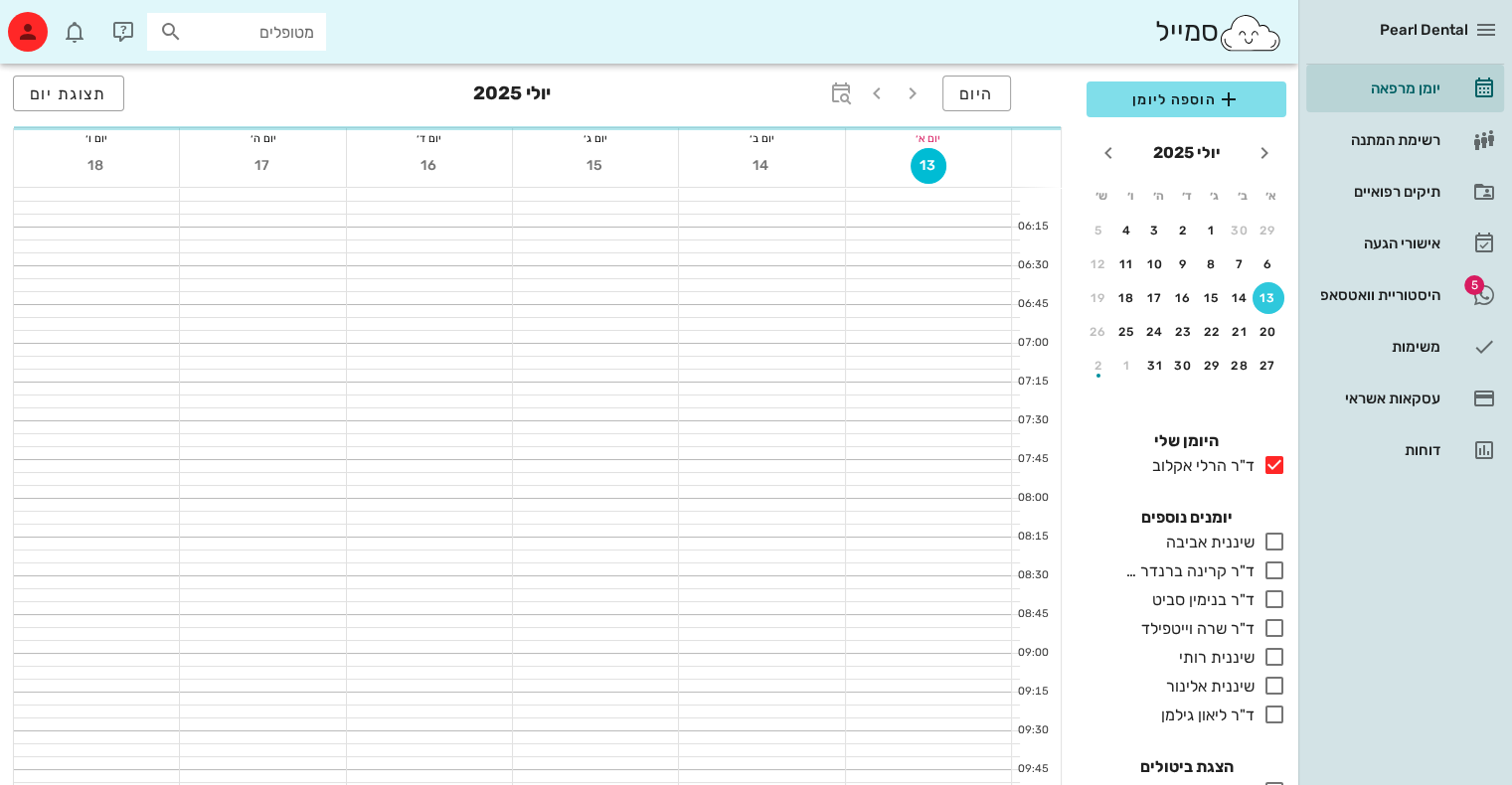 scroll, scrollTop: 1188, scrollLeft: 0, axis: vertical 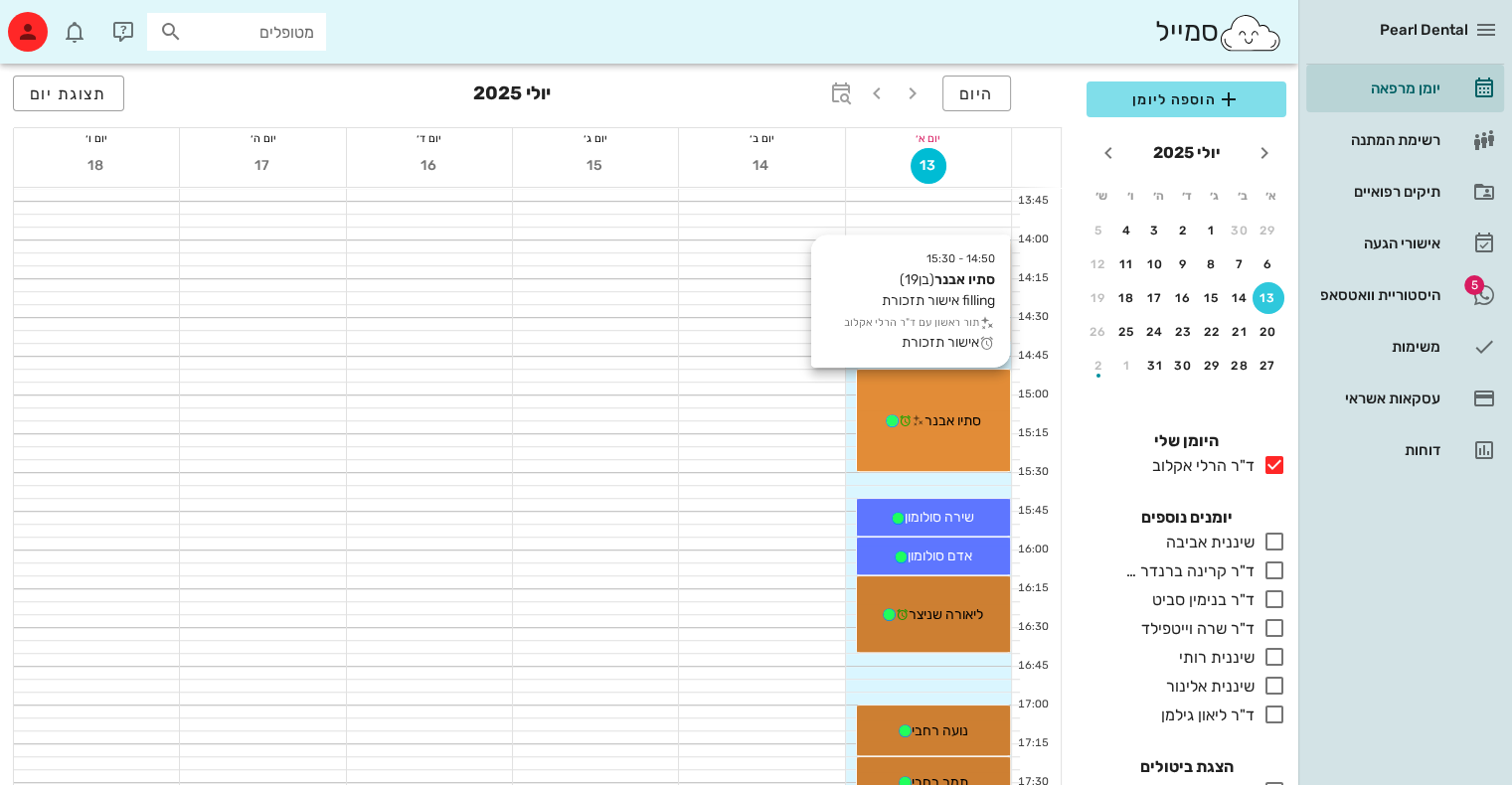 click on "סתיו אבנר" at bounding box center [952, 420] 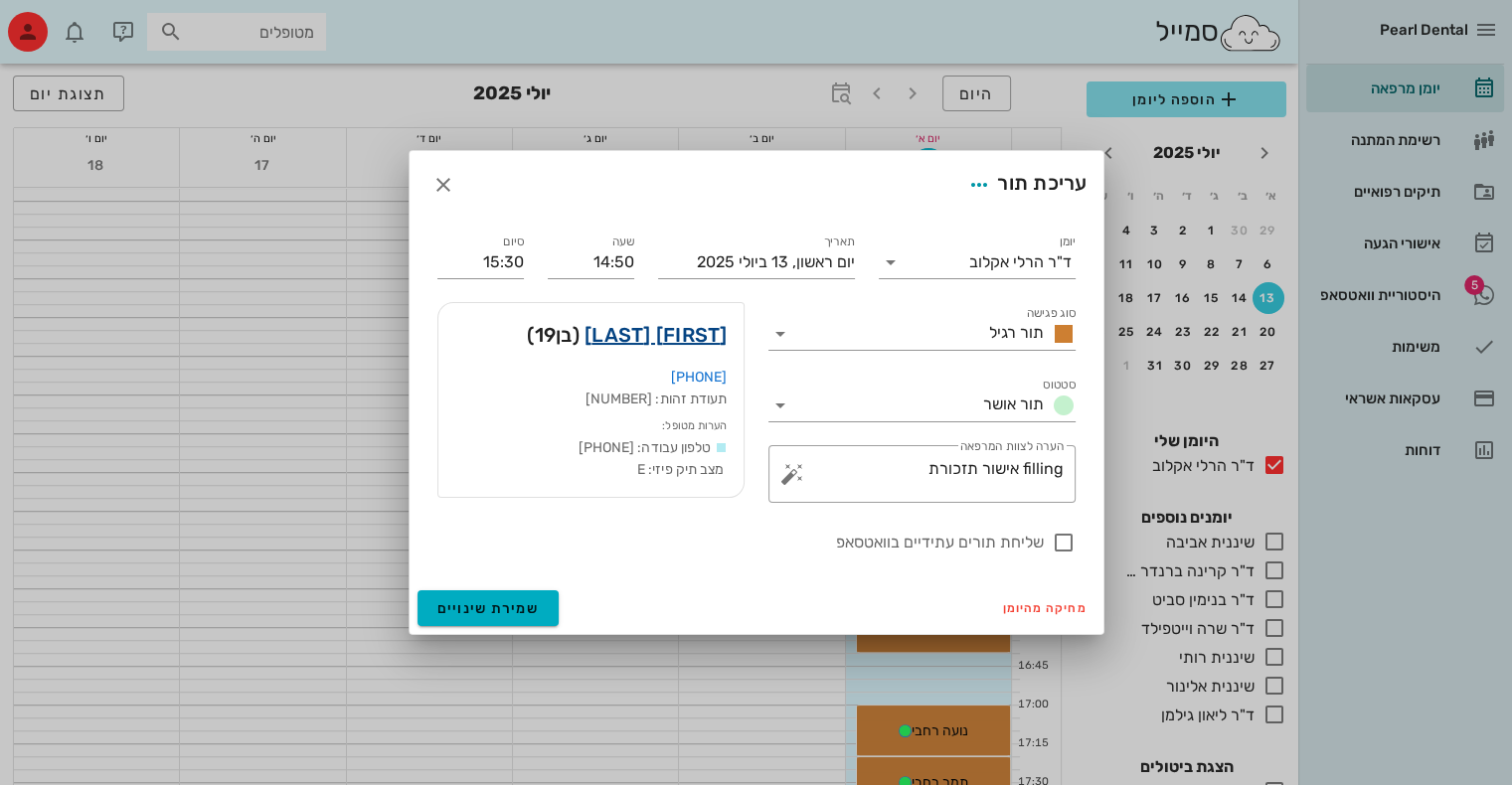 click on "[FIRST] [LAST]" at bounding box center [656, 335] 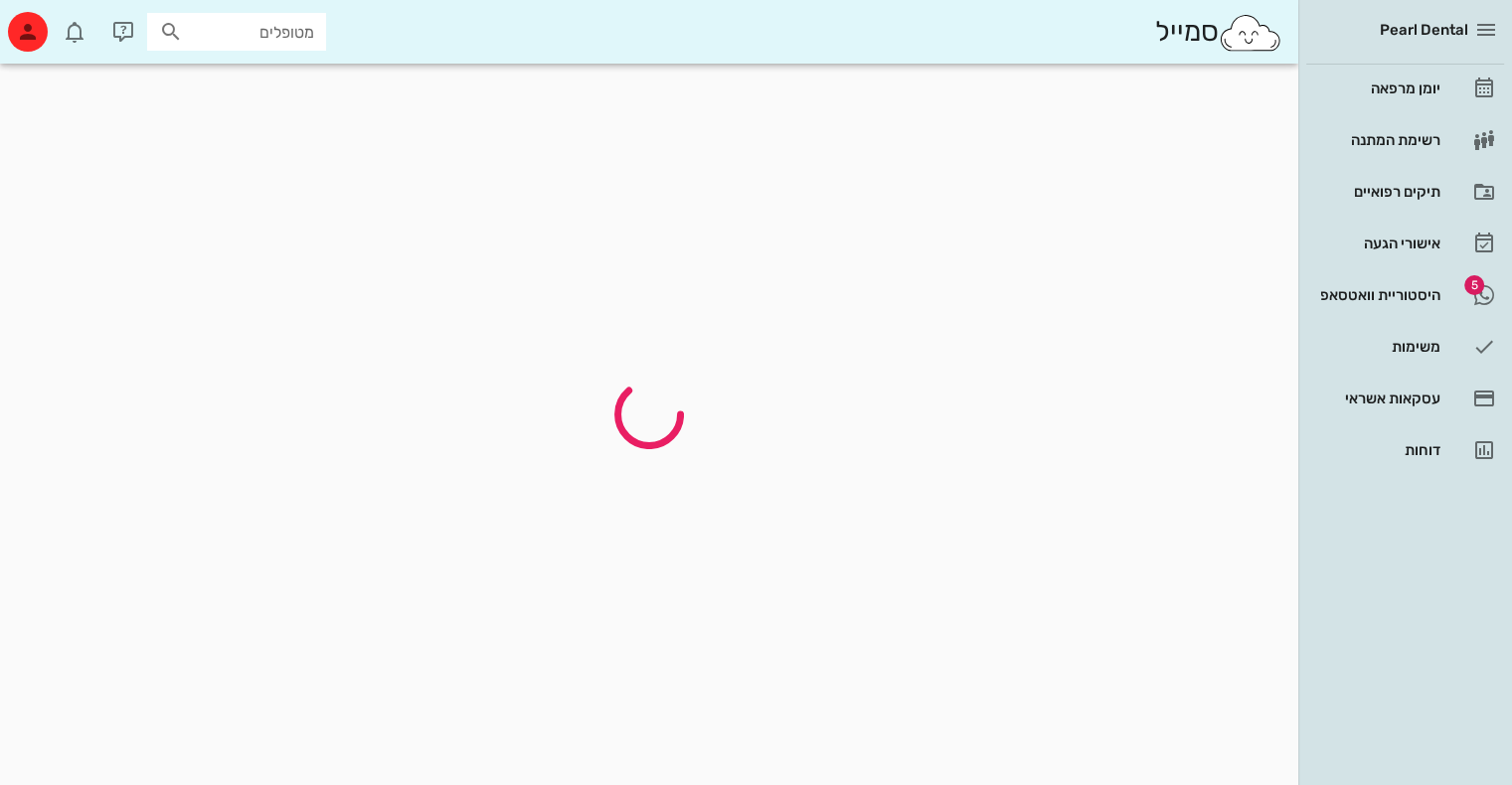 scroll, scrollTop: 0, scrollLeft: 0, axis: both 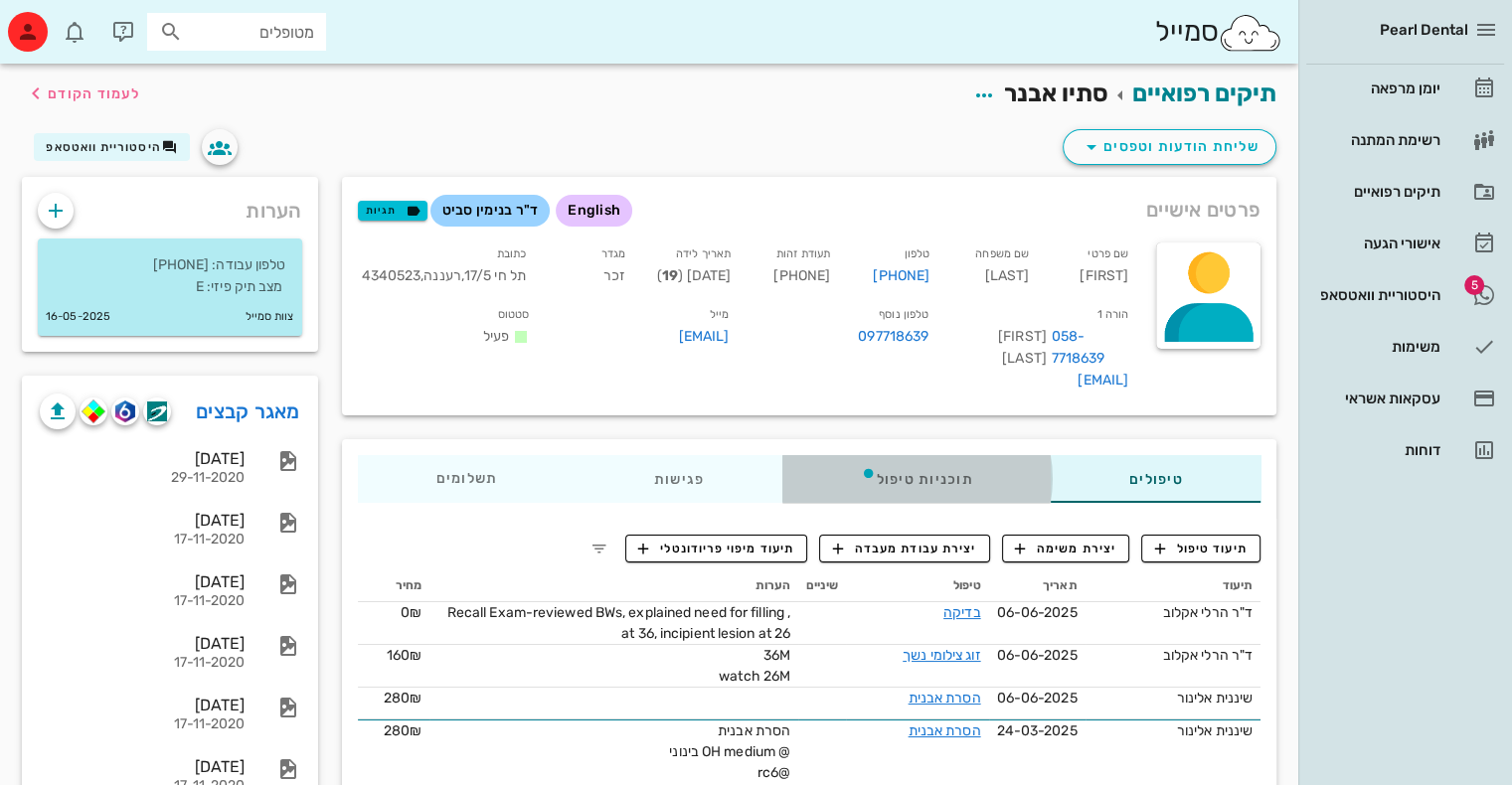 click on "תוכניות טיפול" at bounding box center [916, 479] 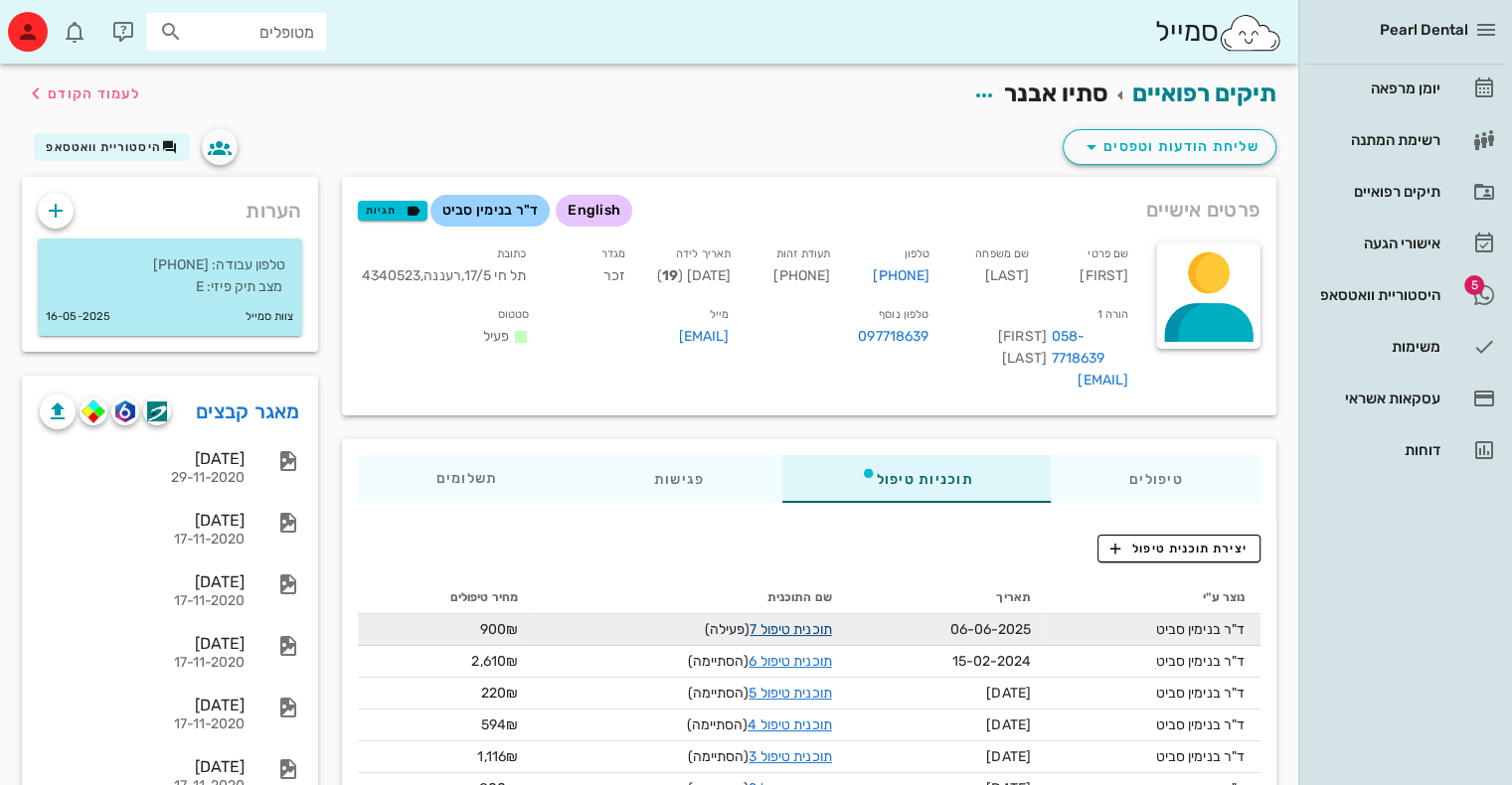 click on "תוכנית טיפול 7" at bounding box center (790, 629) 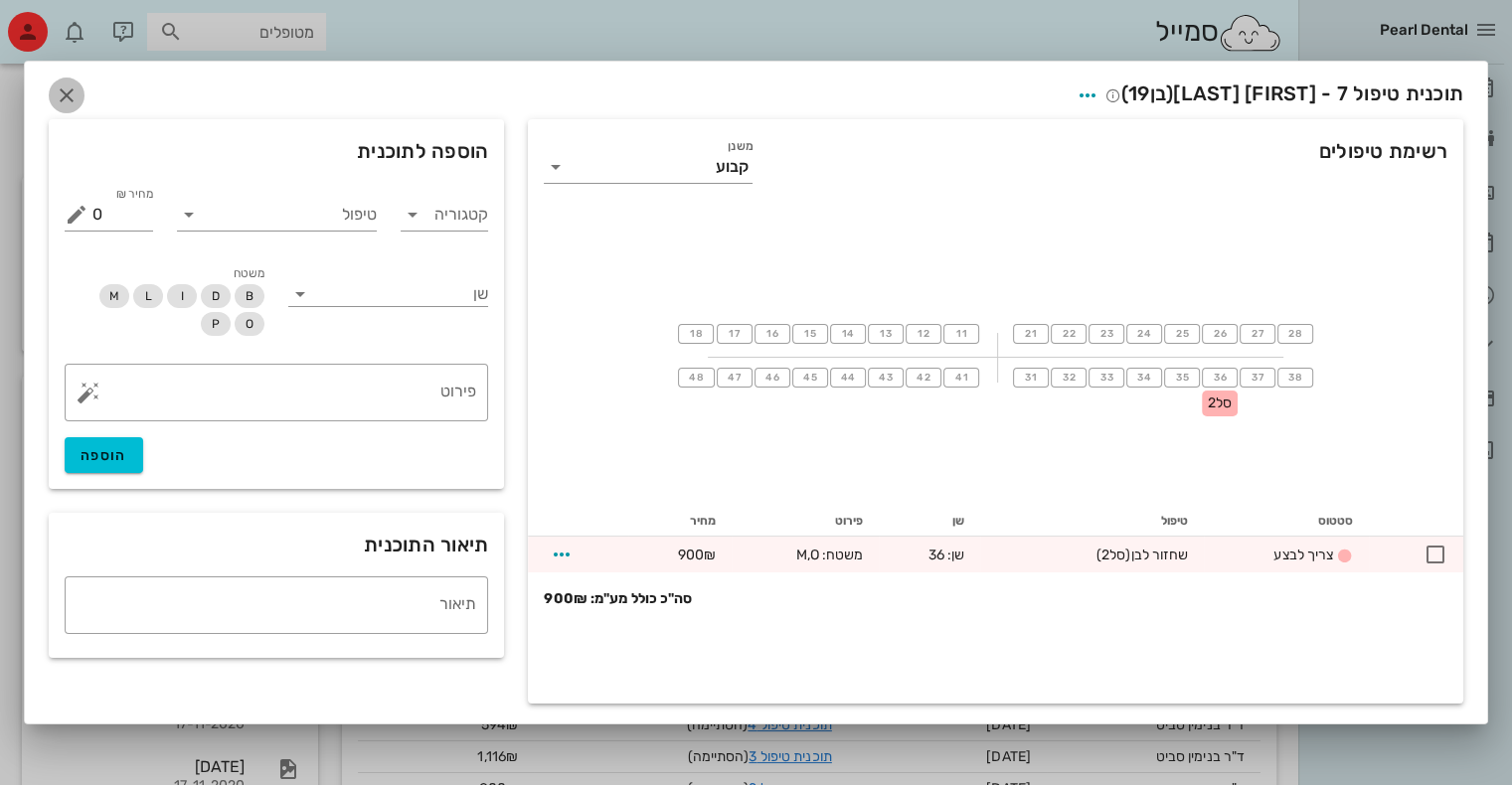 click at bounding box center [67, 95] 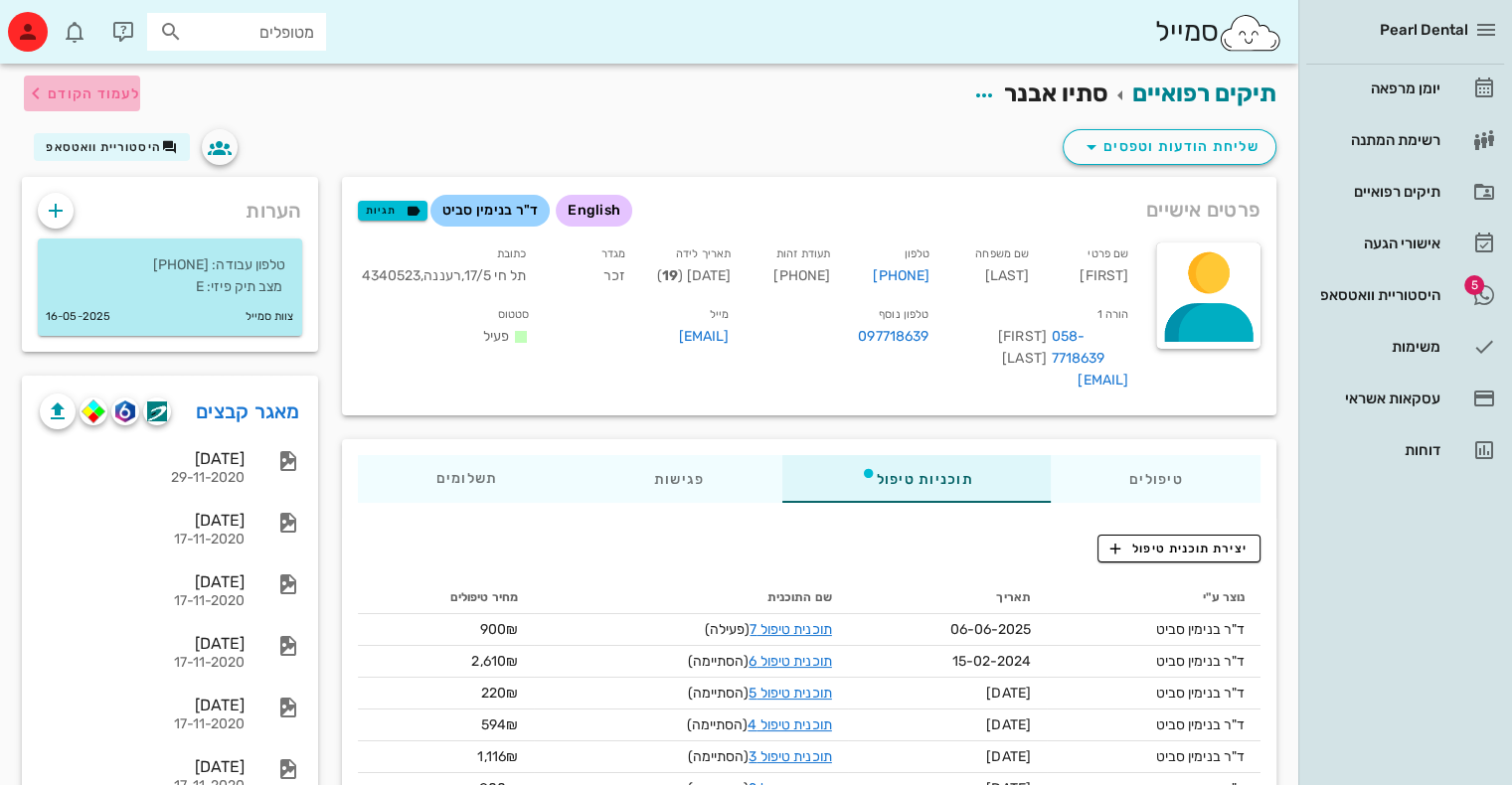 click on "לעמוד הקודם" at bounding box center (93, 93) 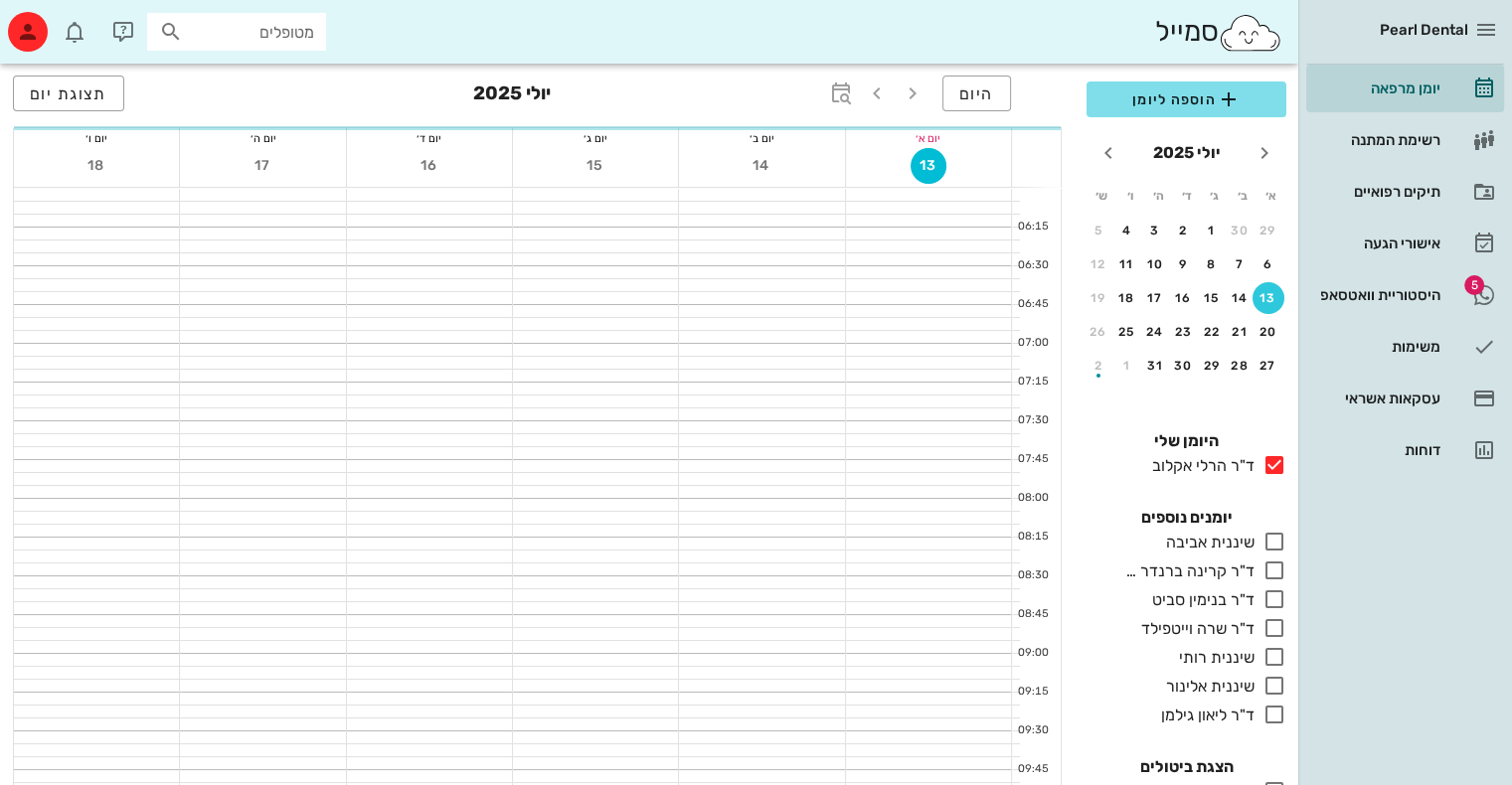 scroll, scrollTop: 1188, scrollLeft: 0, axis: vertical 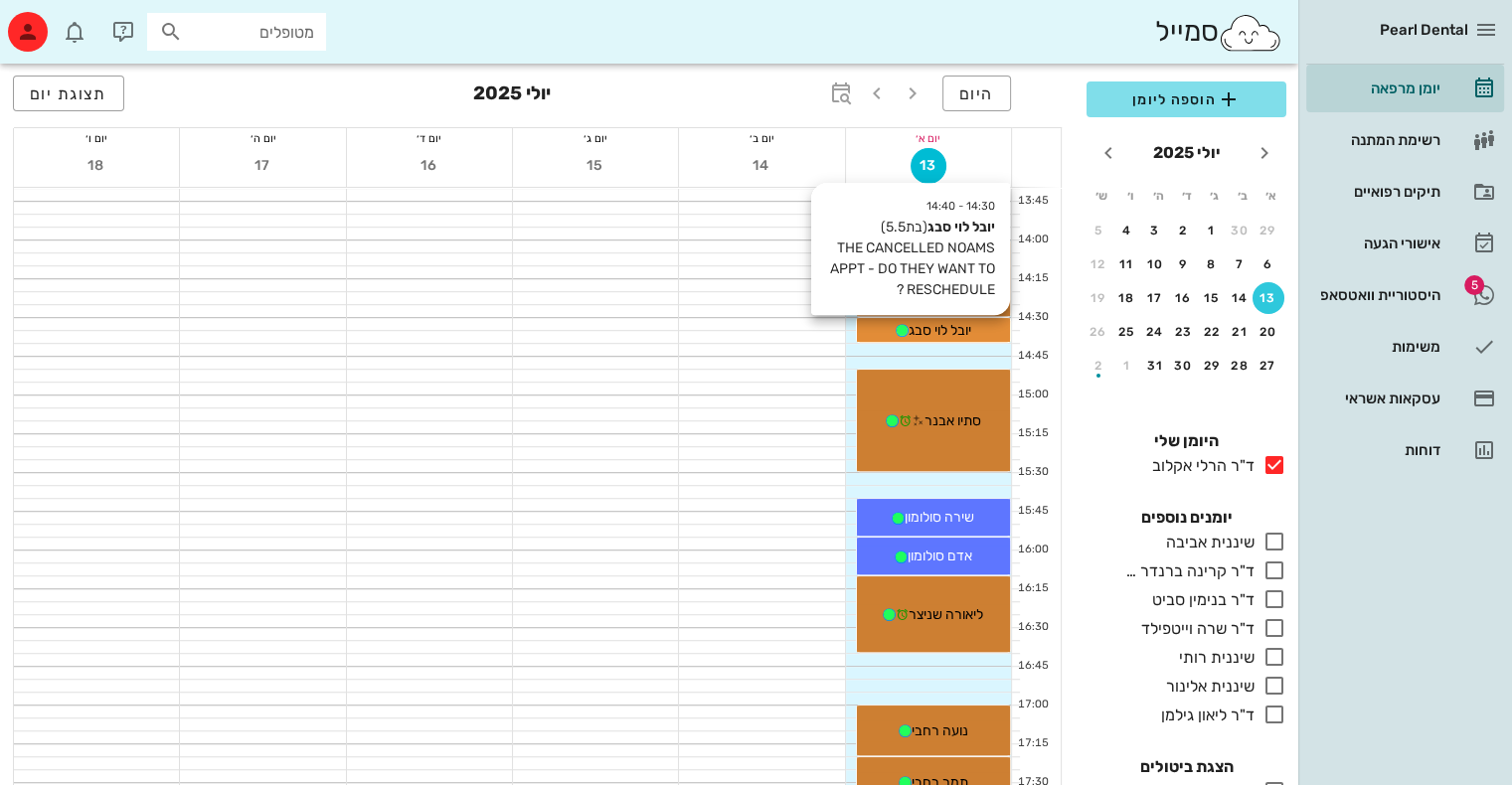 click on "יובל לוי סבג" at bounding box center [939, 330] 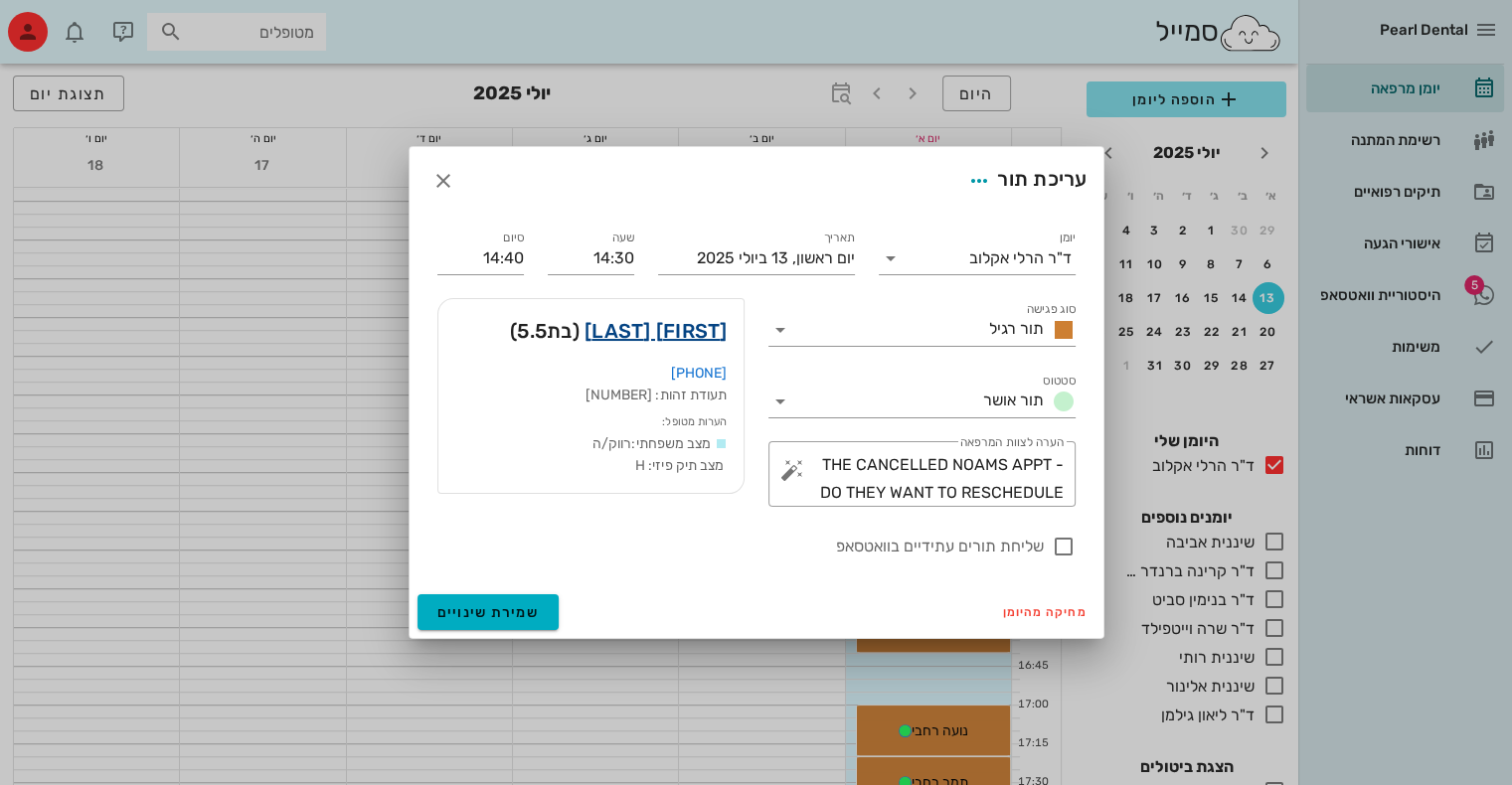 click on "[FIRST] [LAST]" at bounding box center (656, 331) 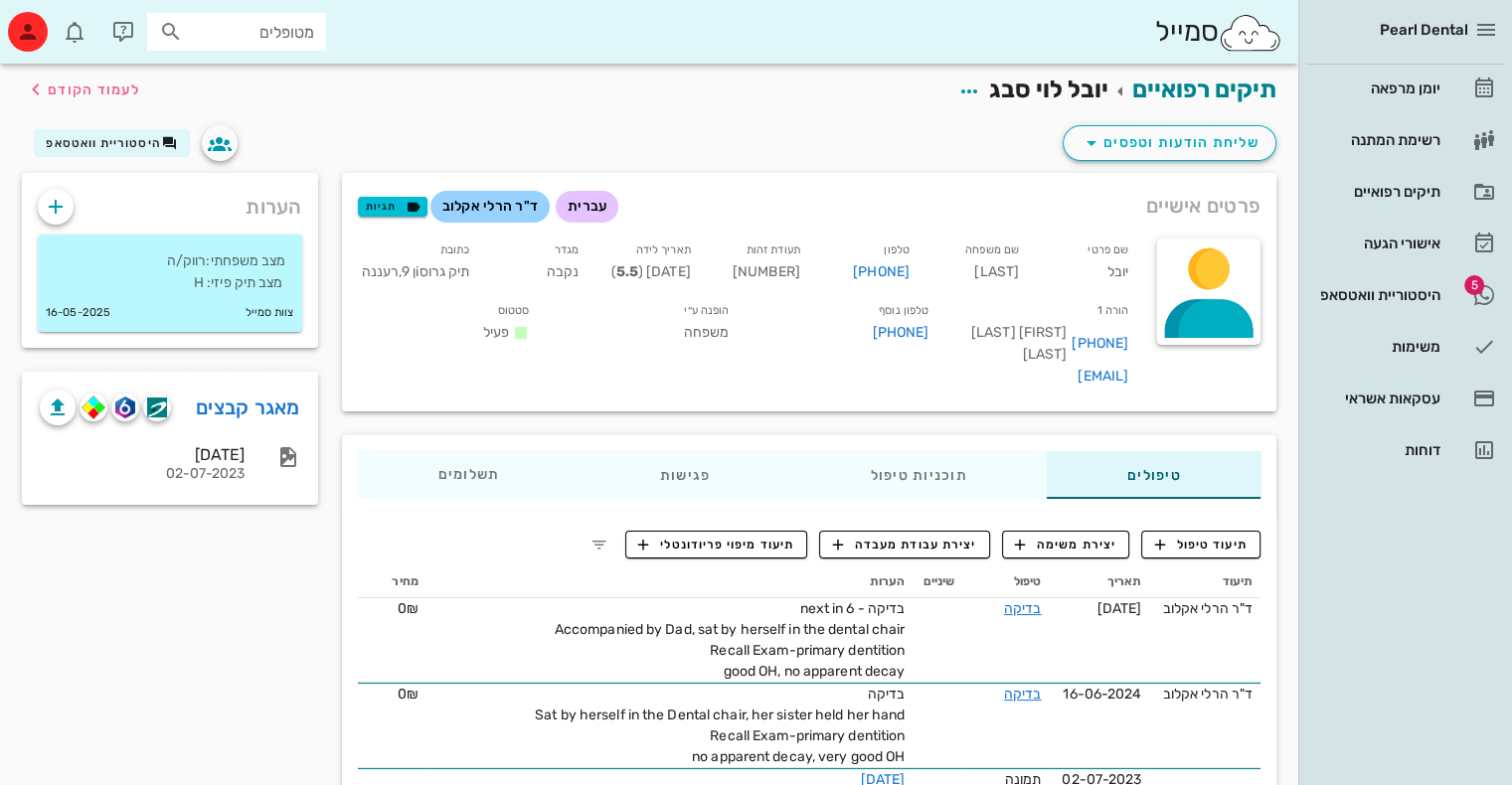 scroll, scrollTop: 0, scrollLeft: 0, axis: both 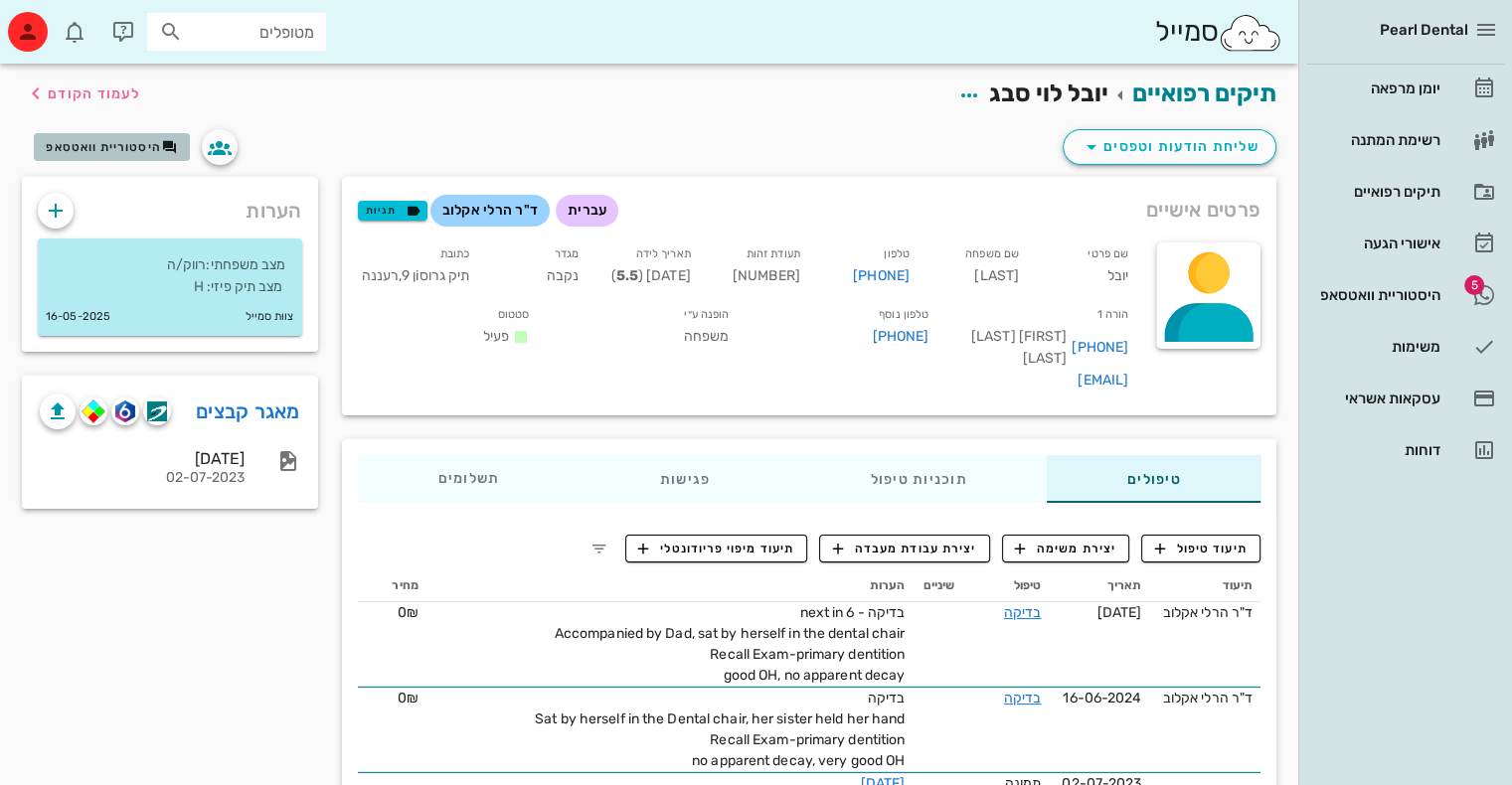 click on "היסטוריית וואטסאפ" at bounding box center [103, 147] 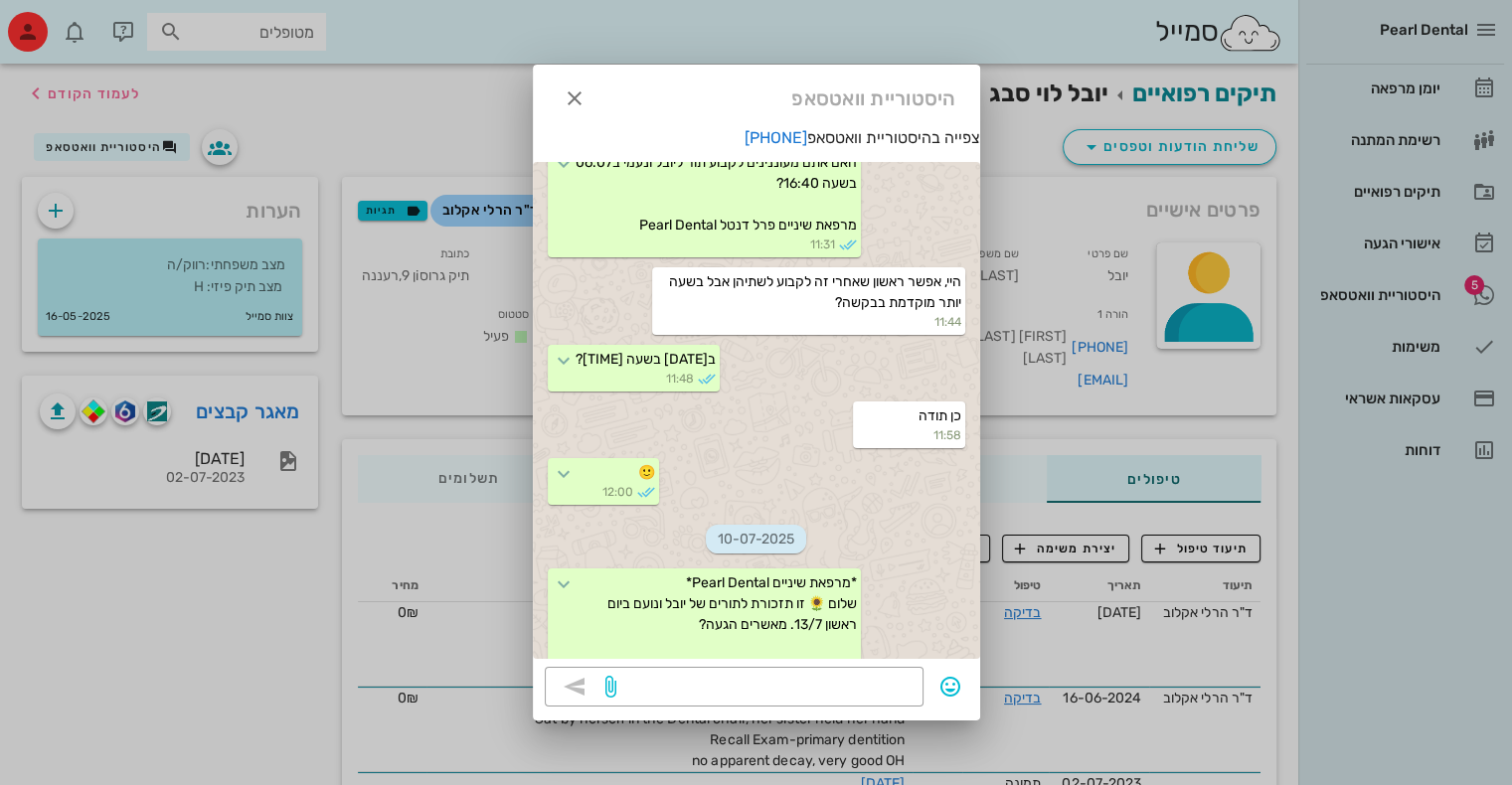 scroll, scrollTop: 1491, scrollLeft: 0, axis: vertical 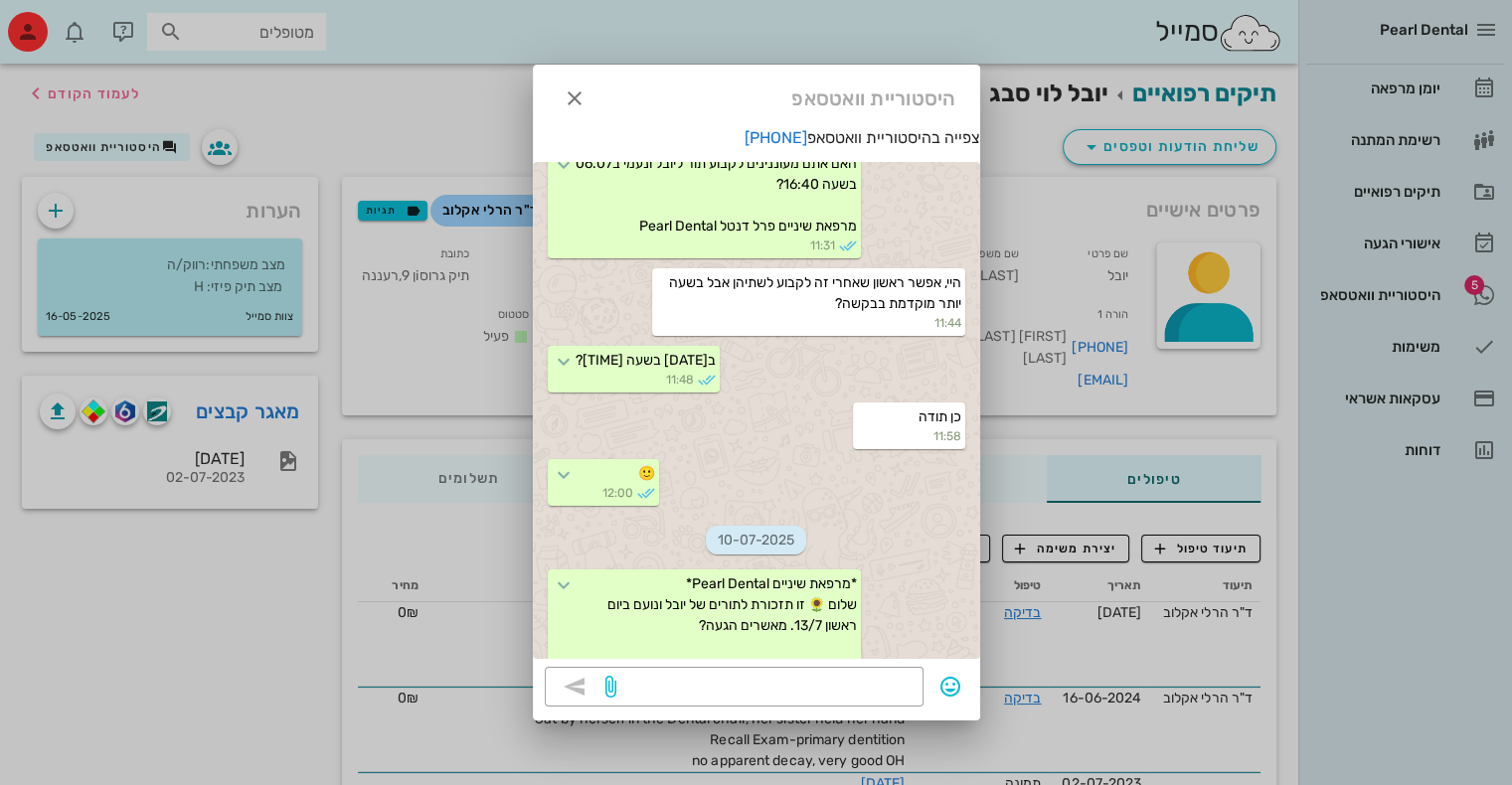 click at bounding box center [756, 392] 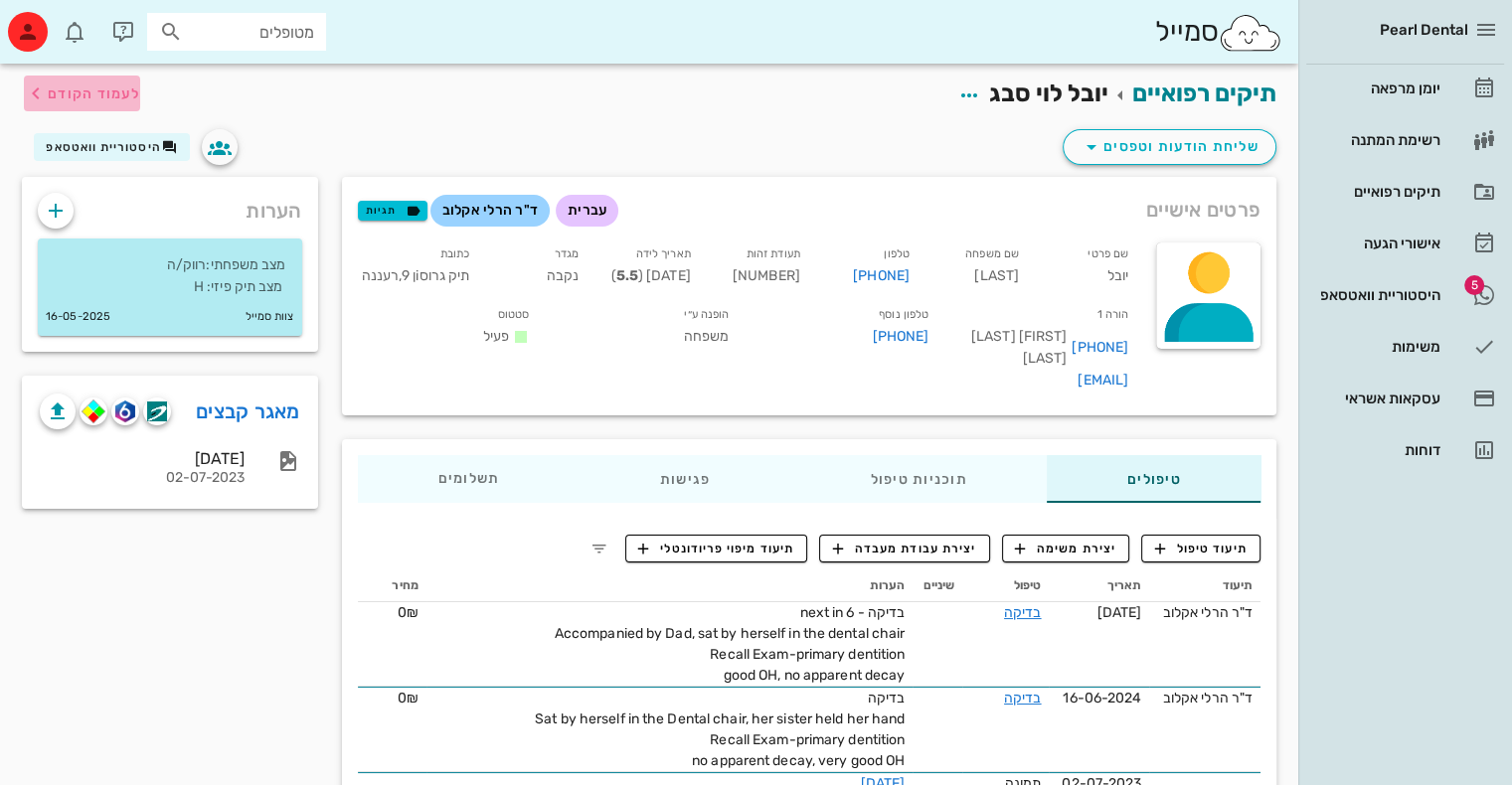 click on "לעמוד הקודם" at bounding box center (93, 93) 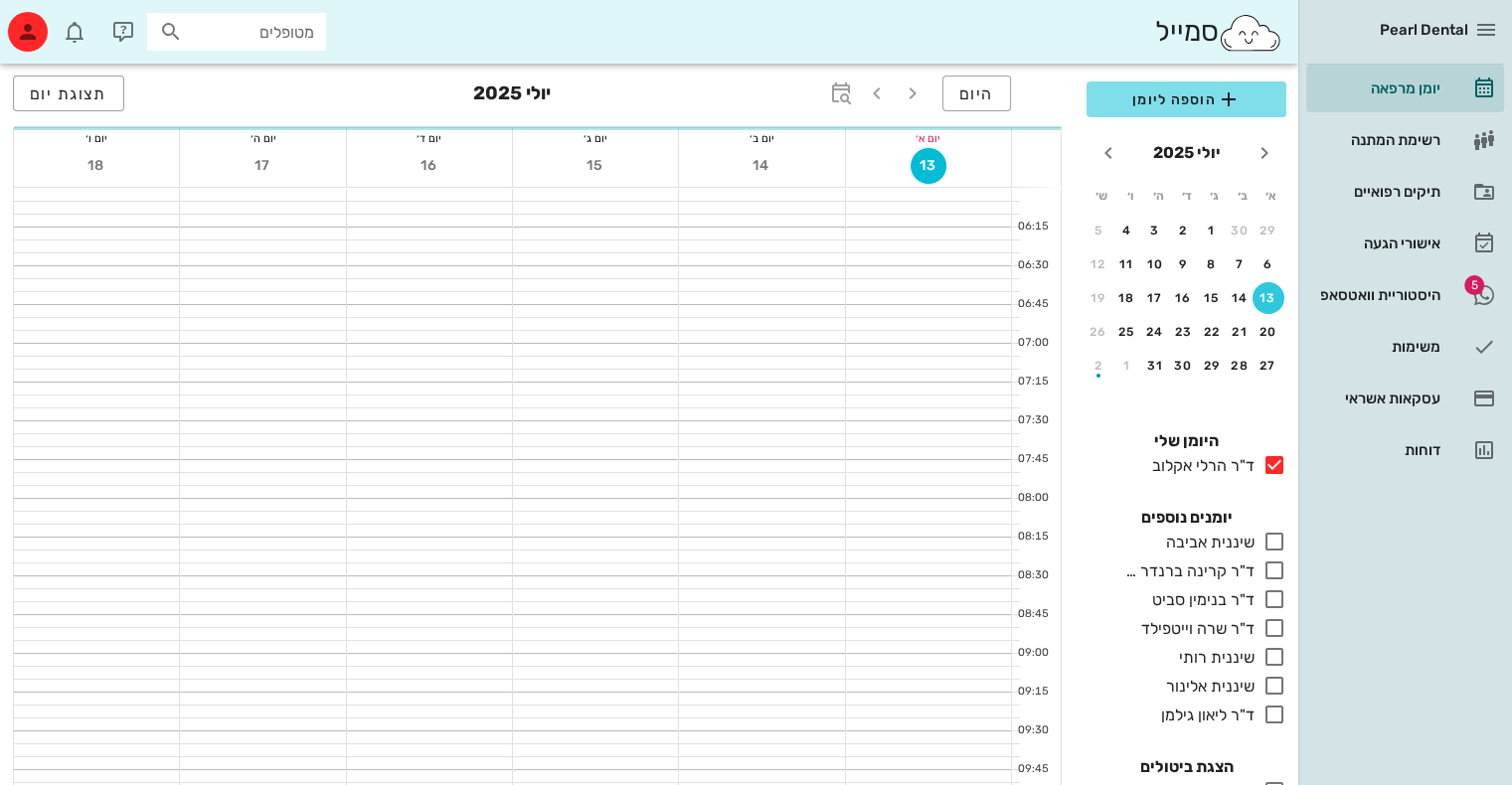 scroll, scrollTop: 1188, scrollLeft: 0, axis: vertical 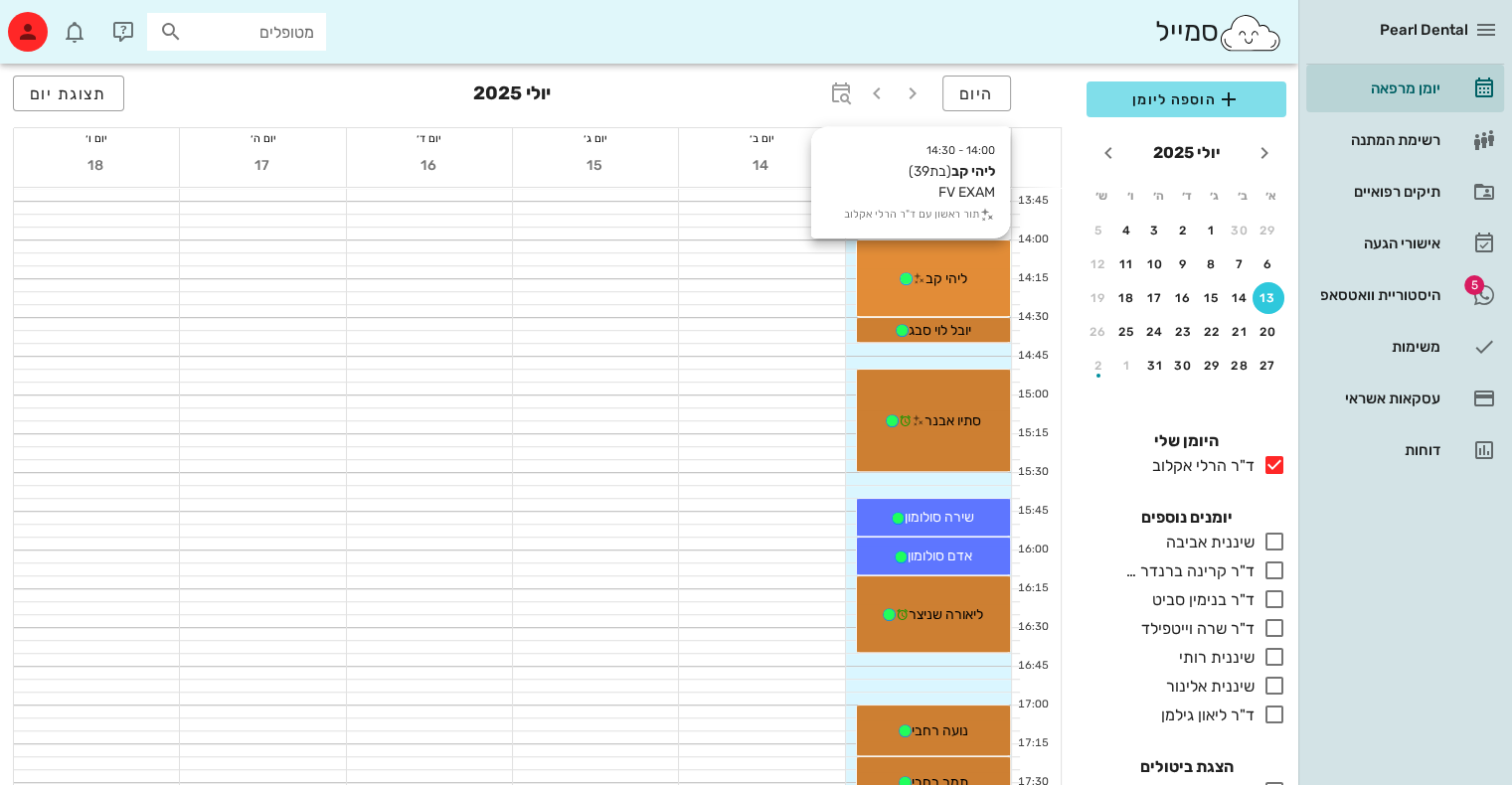 click on "ליהי קב" at bounding box center (946, 278) 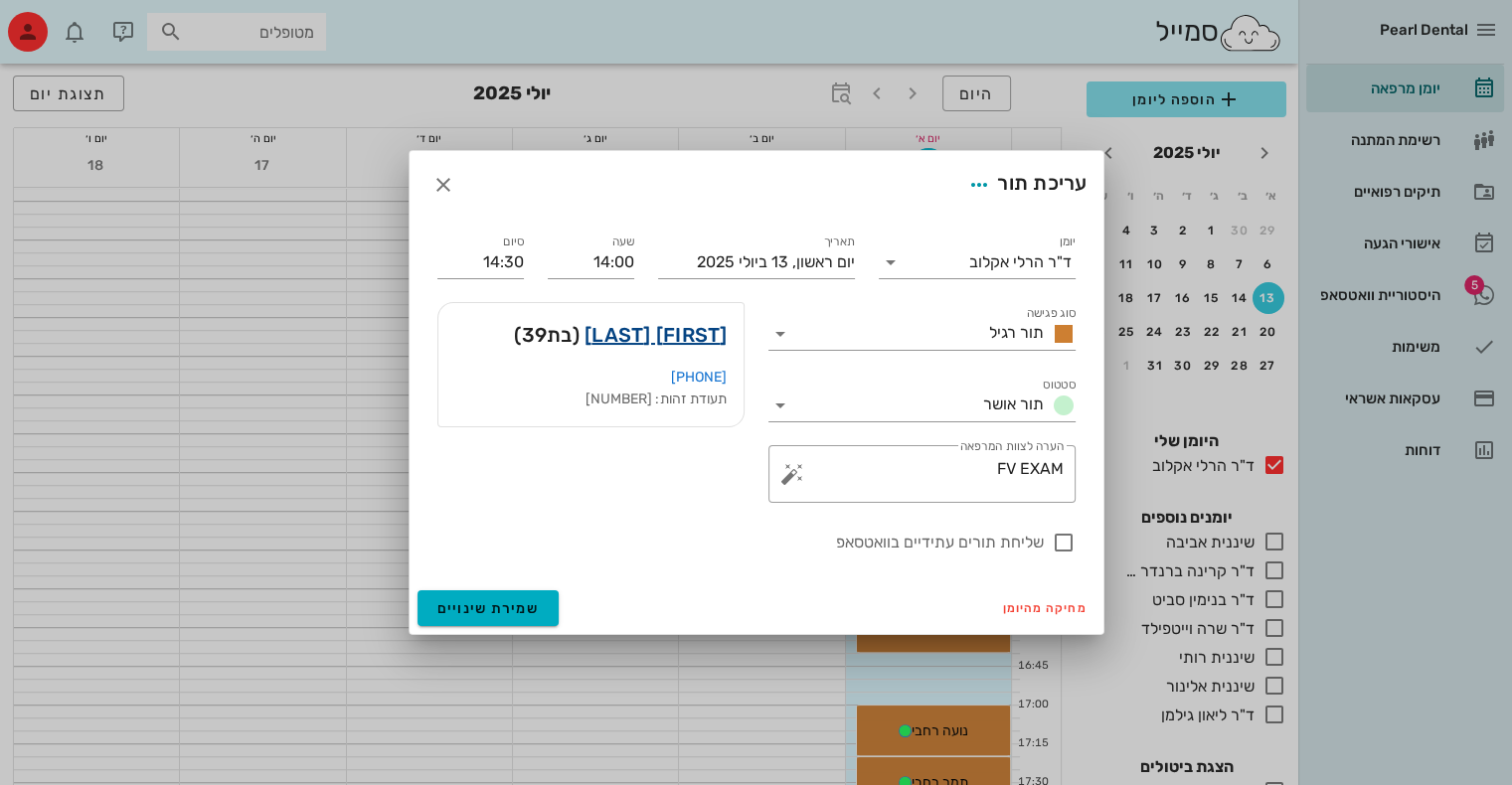 click on "[FIRST] [LAST]" at bounding box center [656, 335] 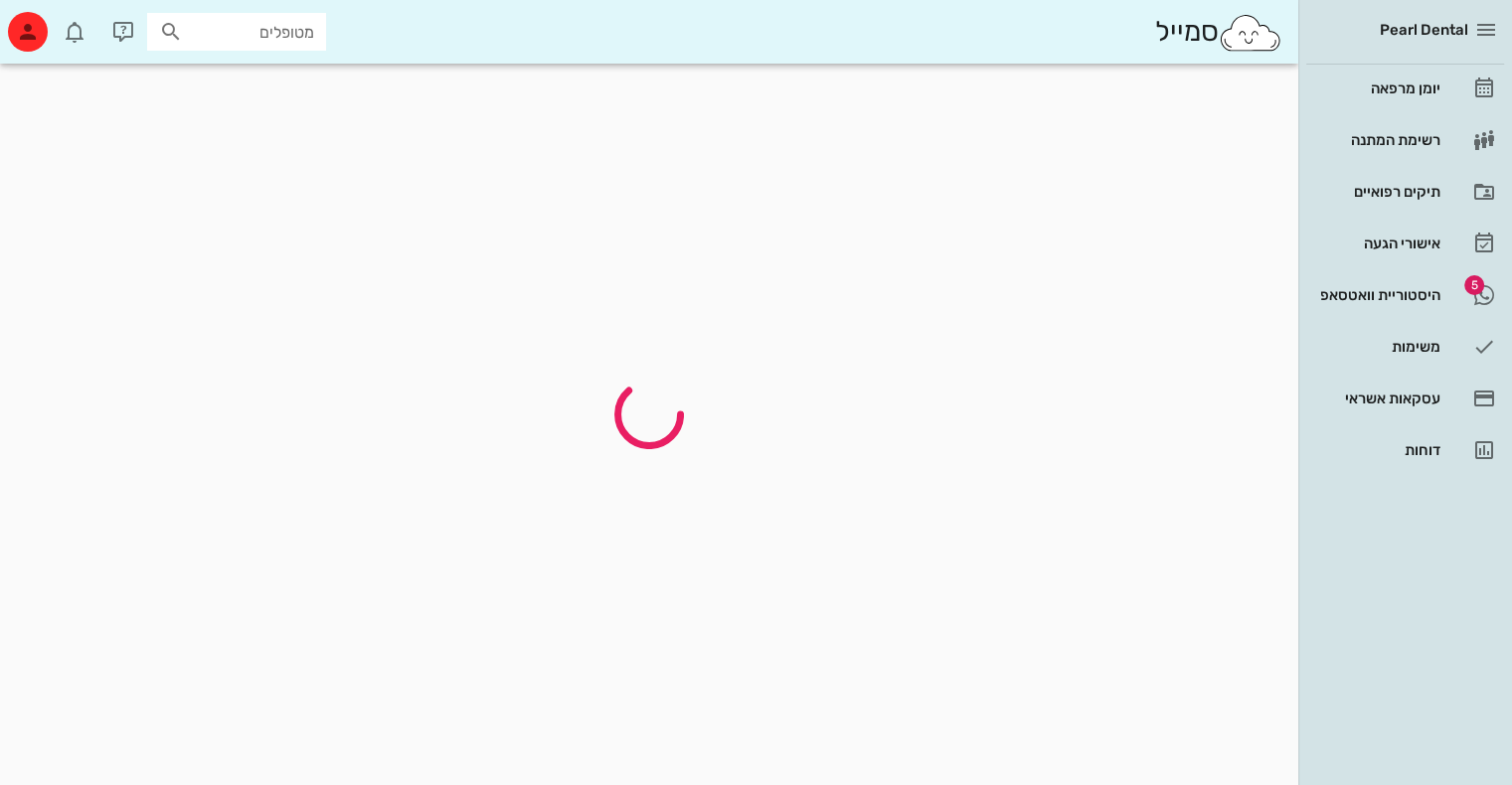 click at bounding box center [649, 414] 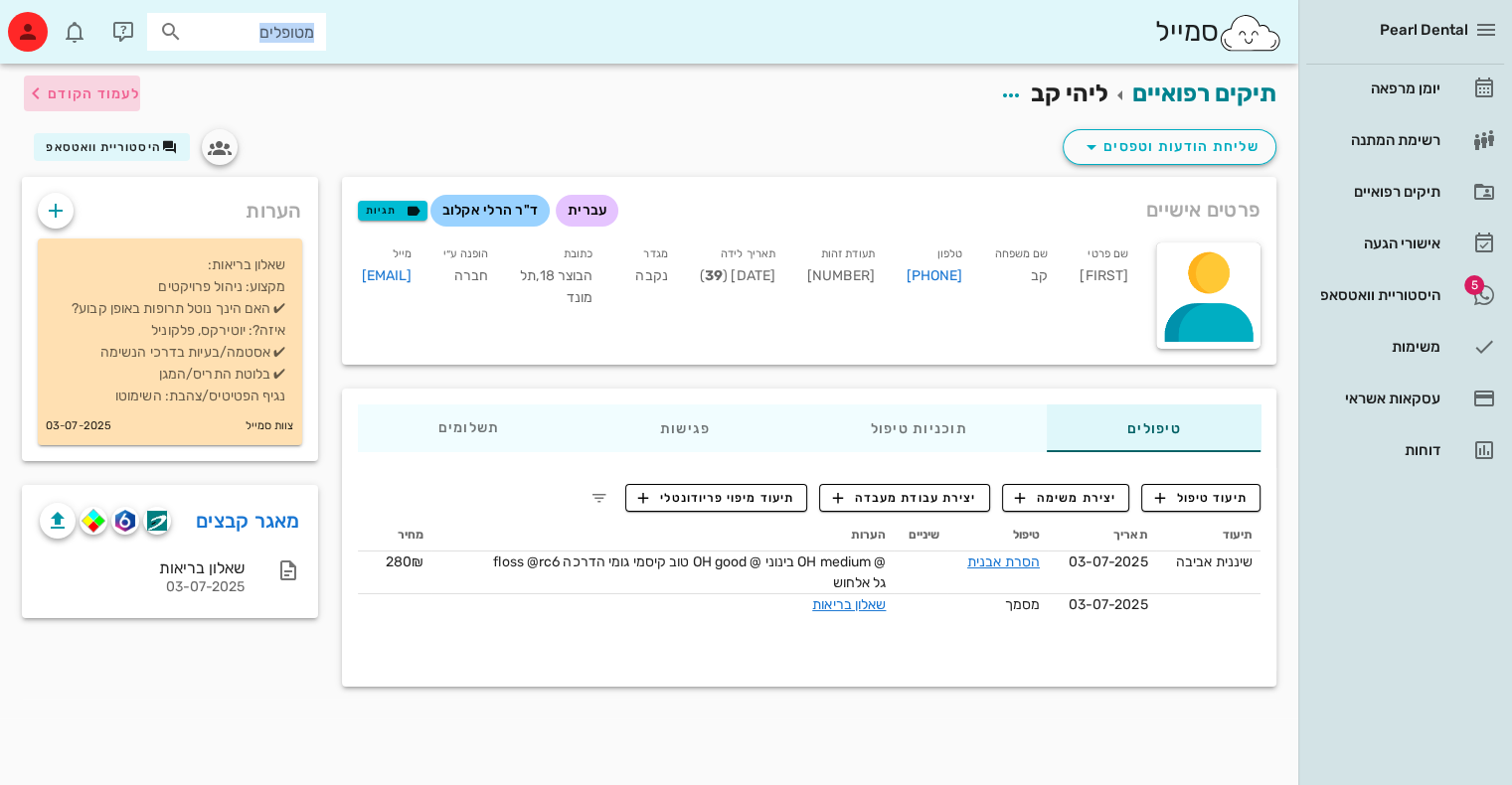 click on "לעמוד הקודם" at bounding box center (93, 93) 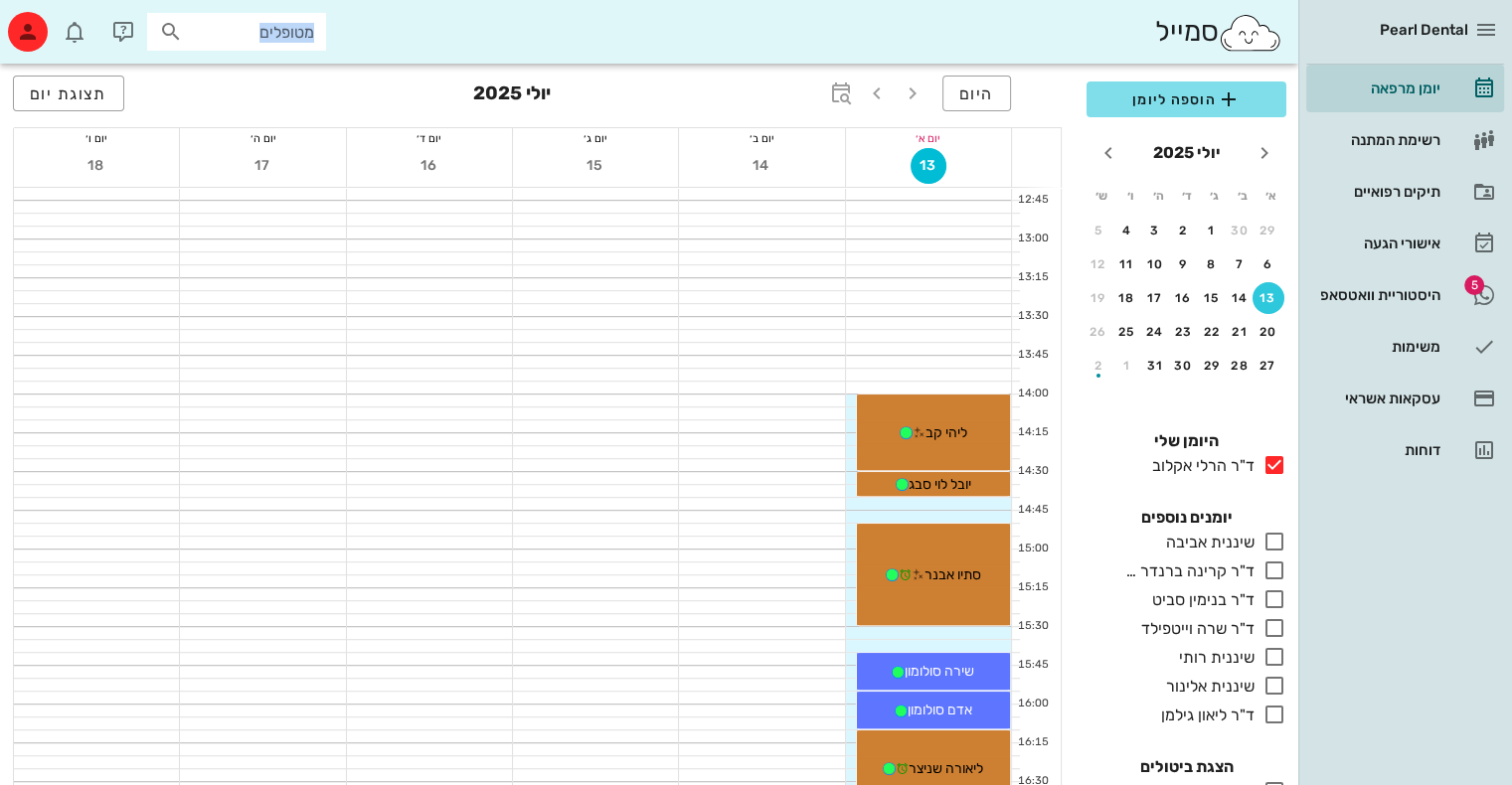 scroll, scrollTop: 1036, scrollLeft: 0, axis: vertical 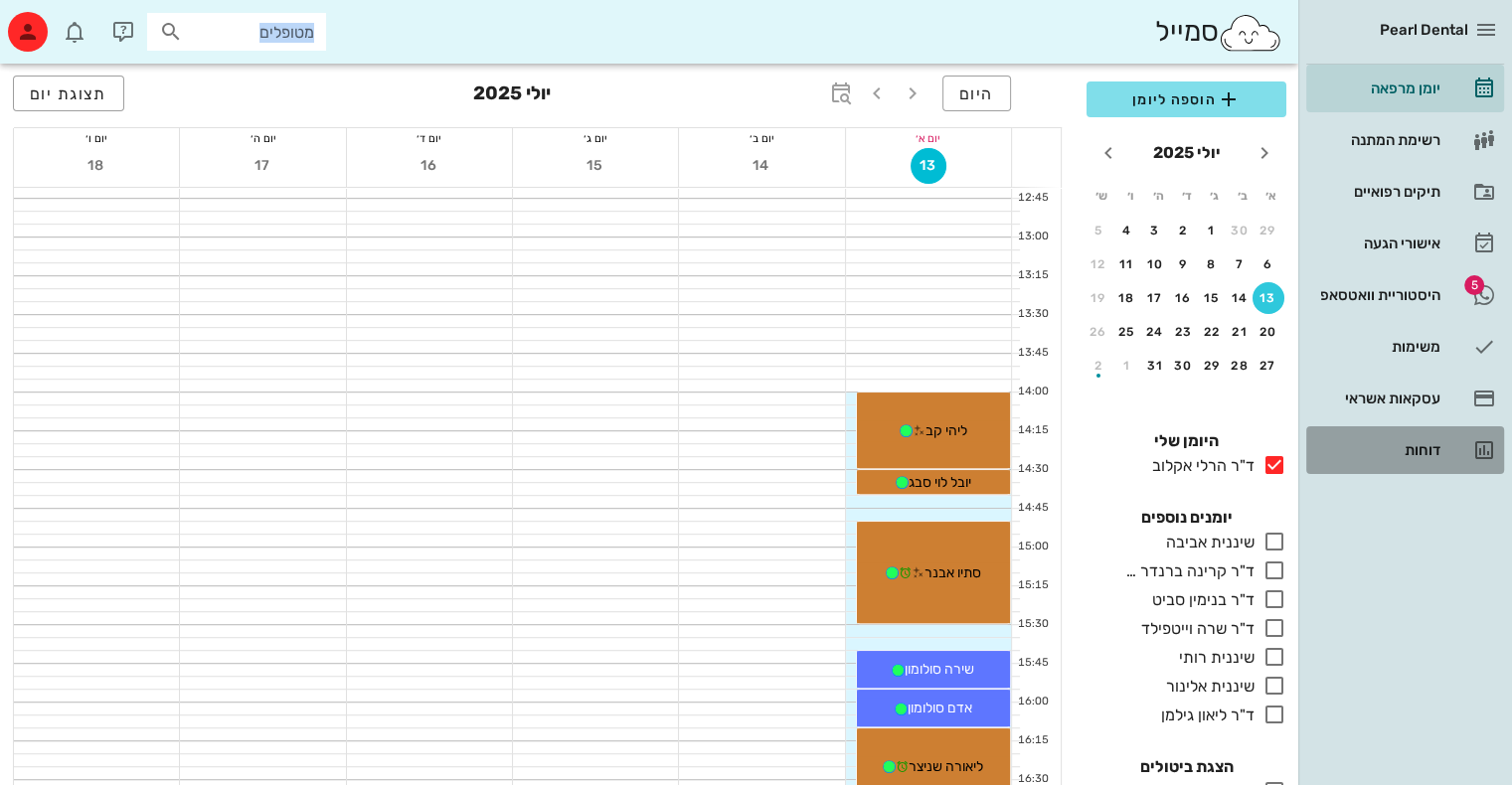 click on "דוחות" at bounding box center (1377, 450) 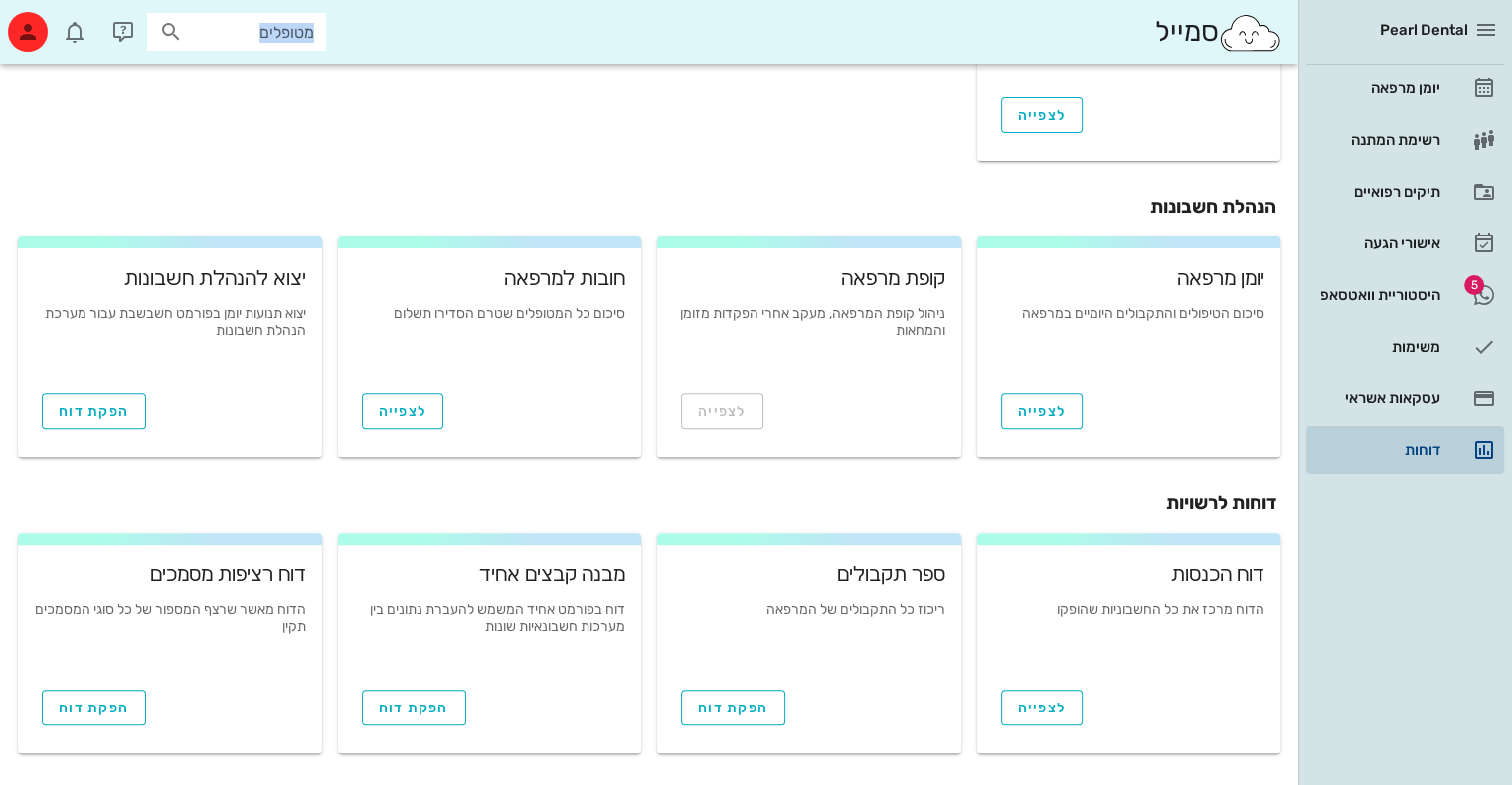 scroll, scrollTop: 0, scrollLeft: 0, axis: both 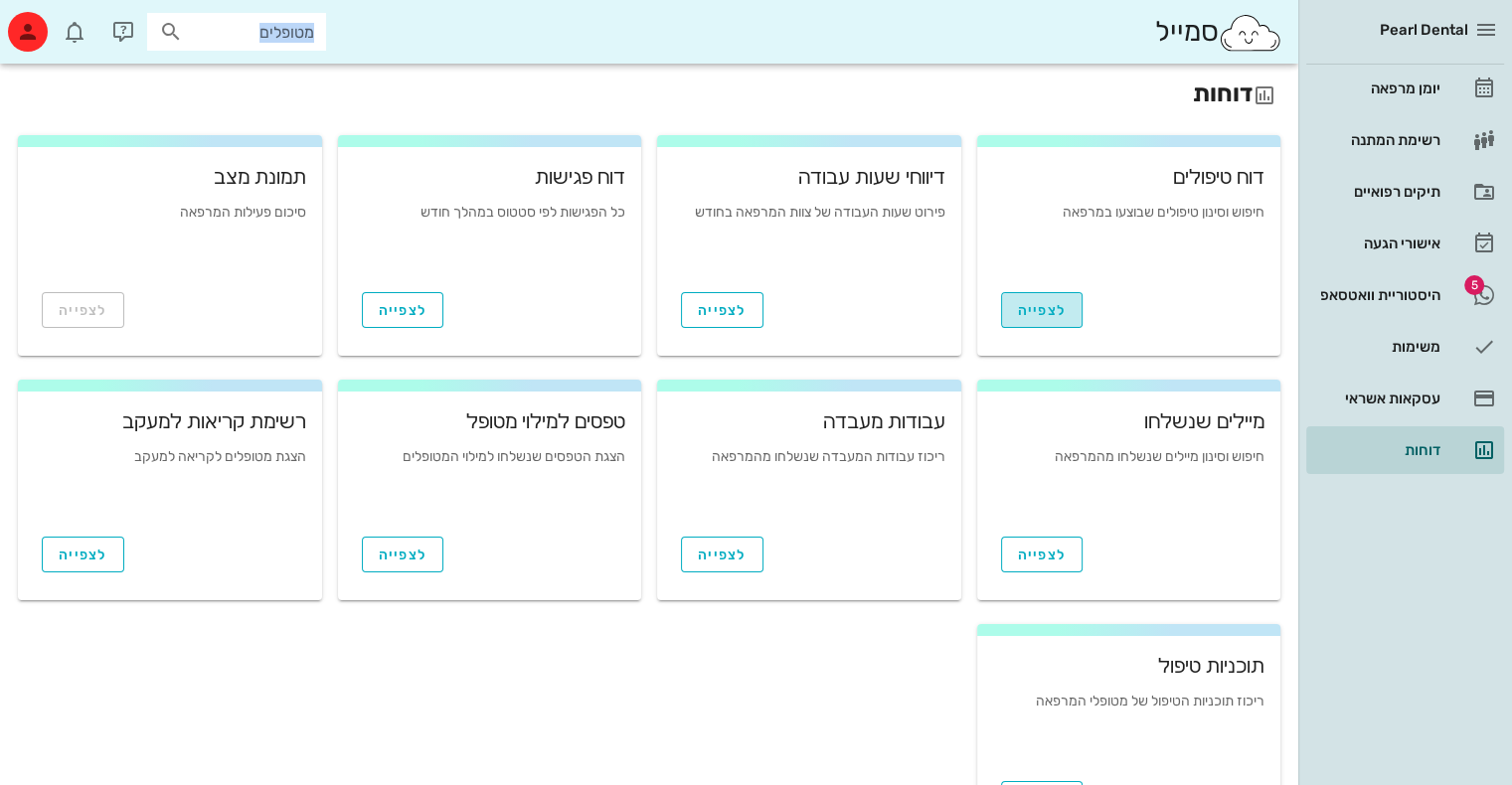 click on "לצפייה" at bounding box center [1042, 310] 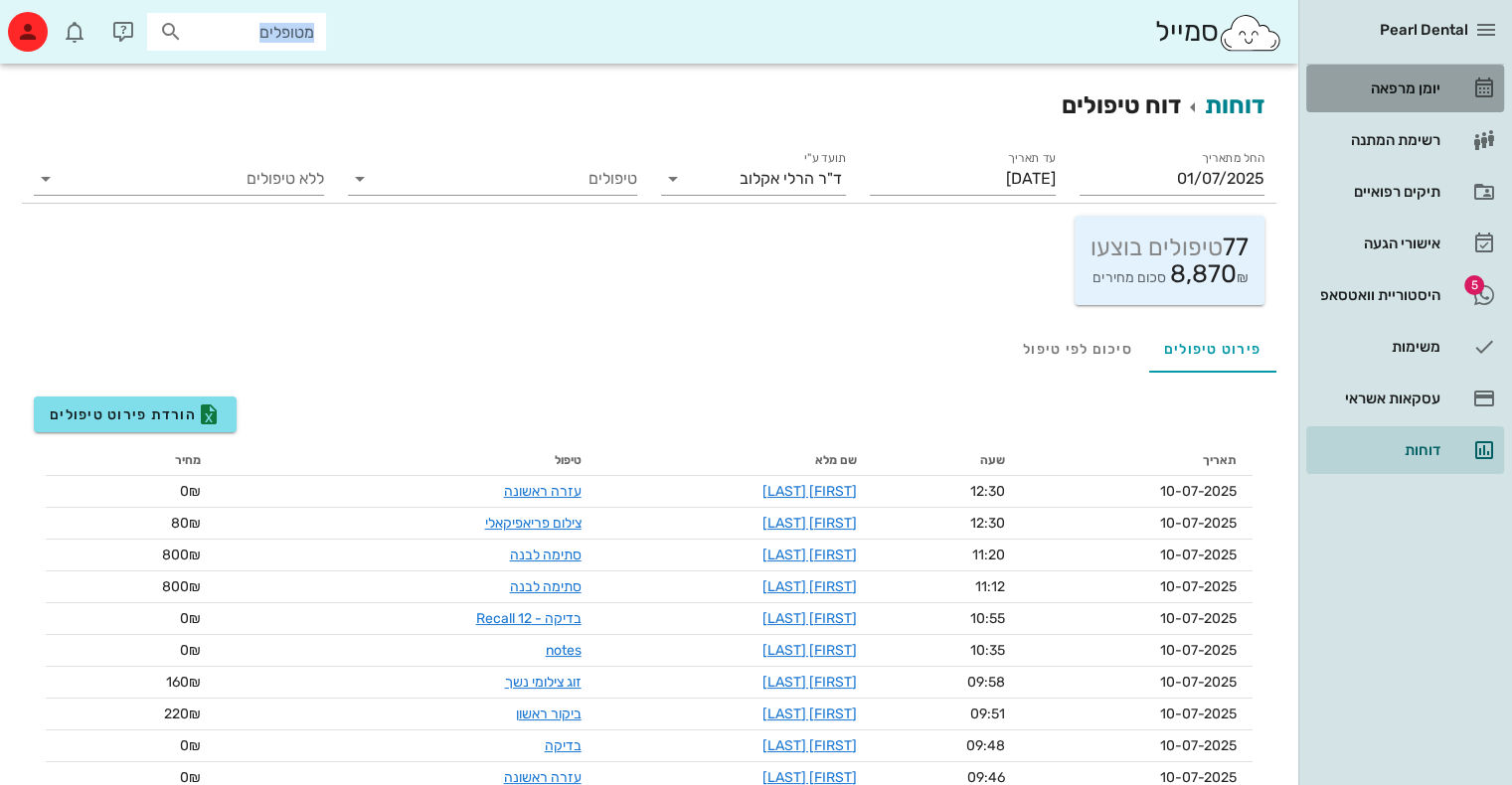 click on "יומן מרפאה" at bounding box center [1377, 88] 